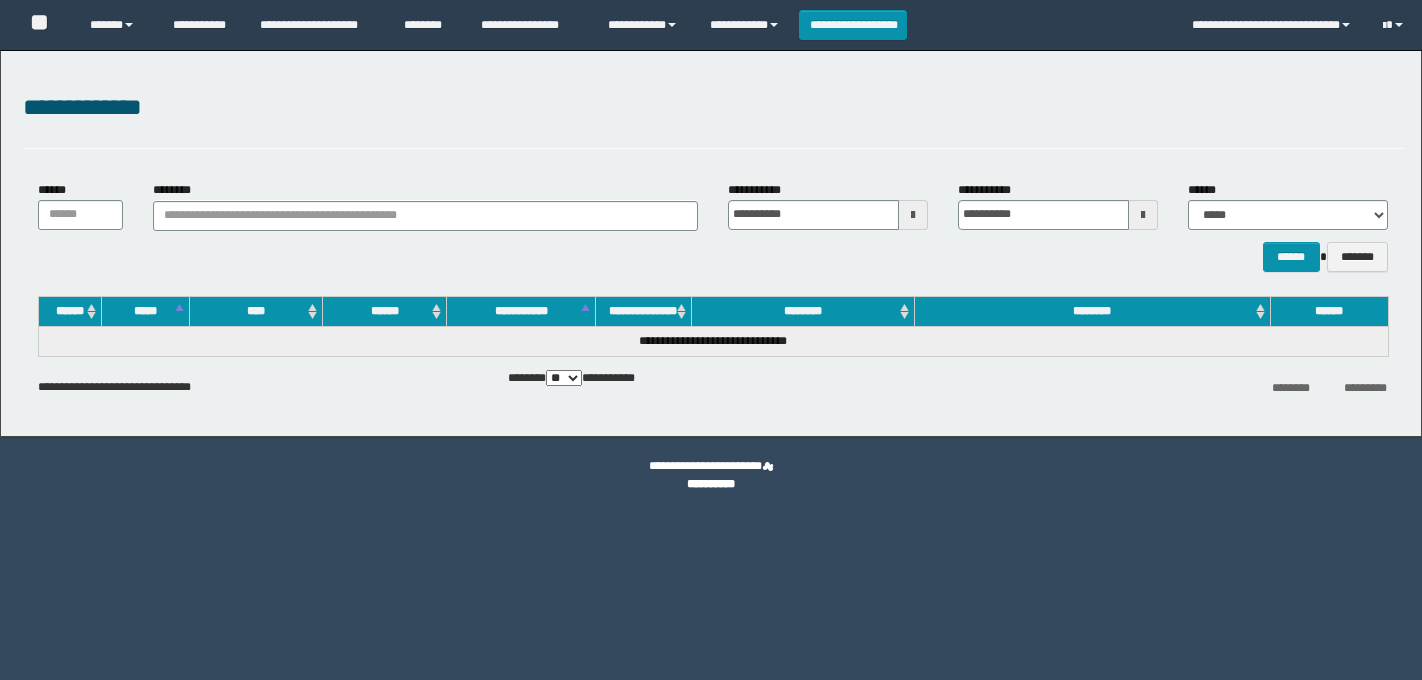 scroll, scrollTop: 0, scrollLeft: 0, axis: both 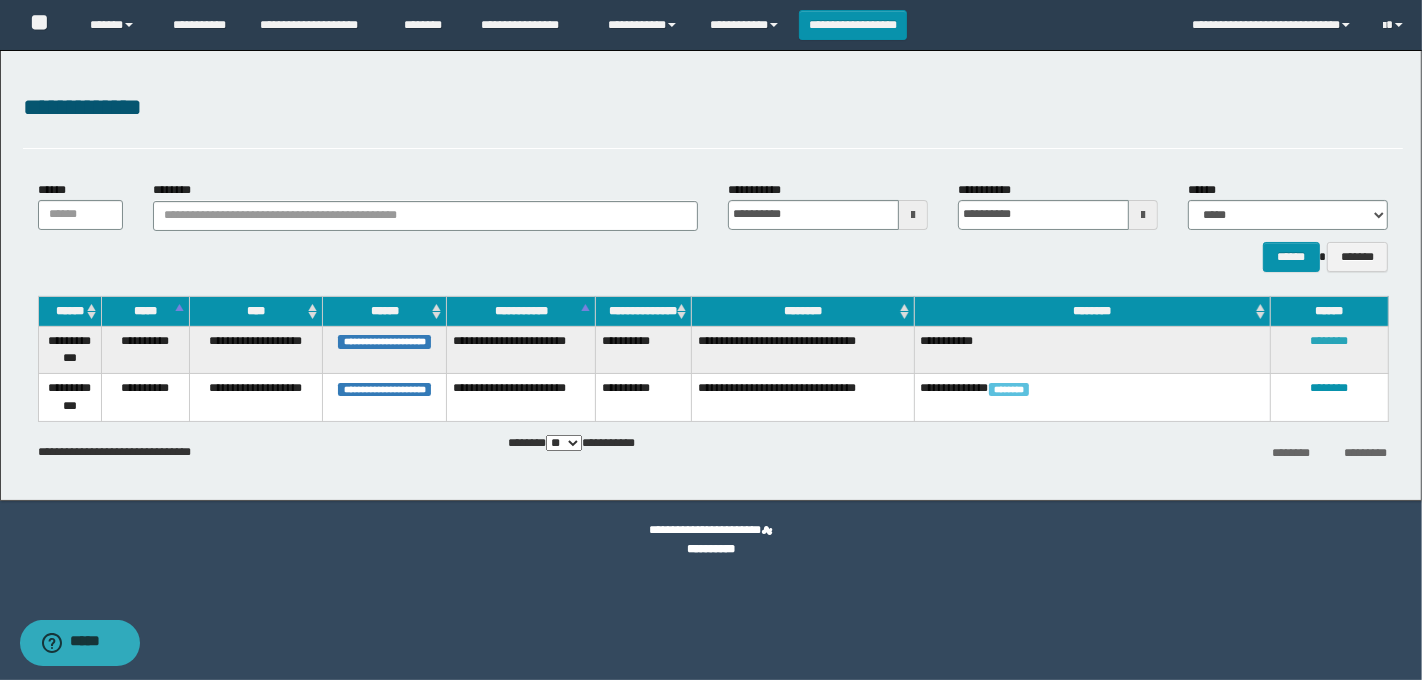 click on "********" at bounding box center (1329, 341) 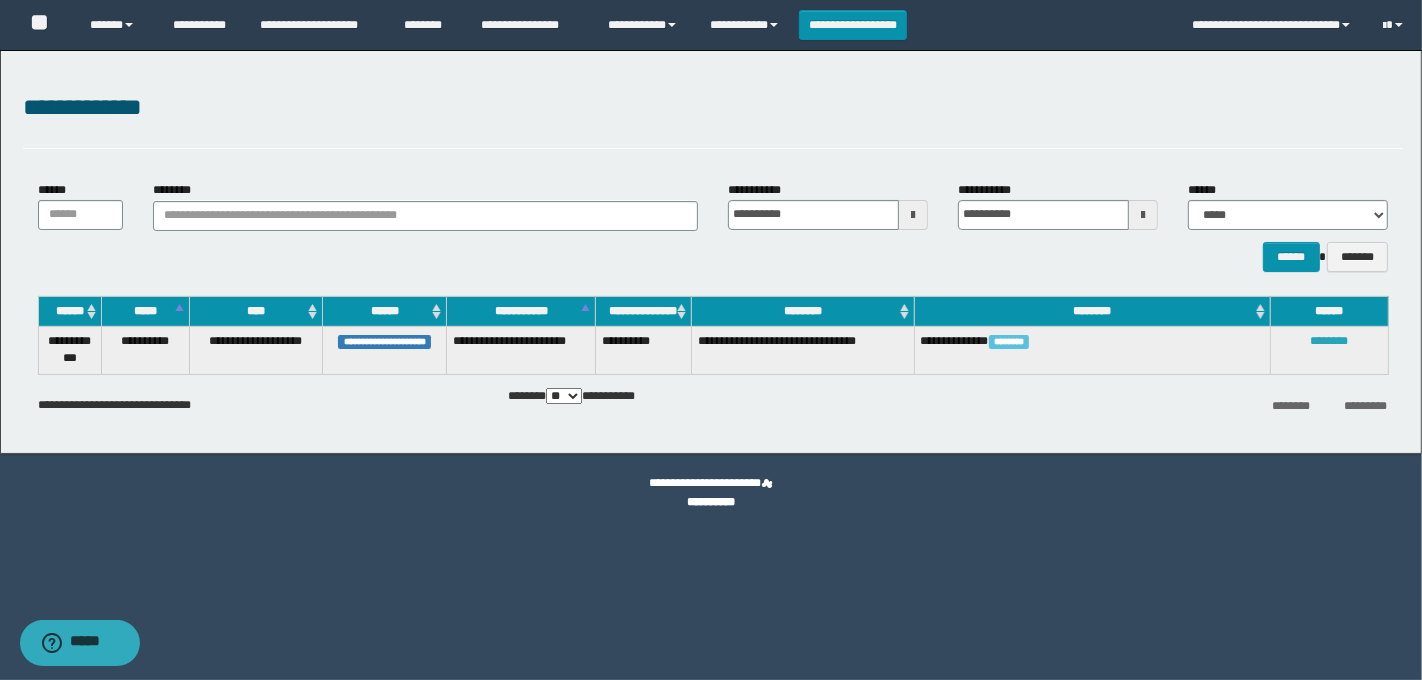 click on "********" at bounding box center (1329, 341) 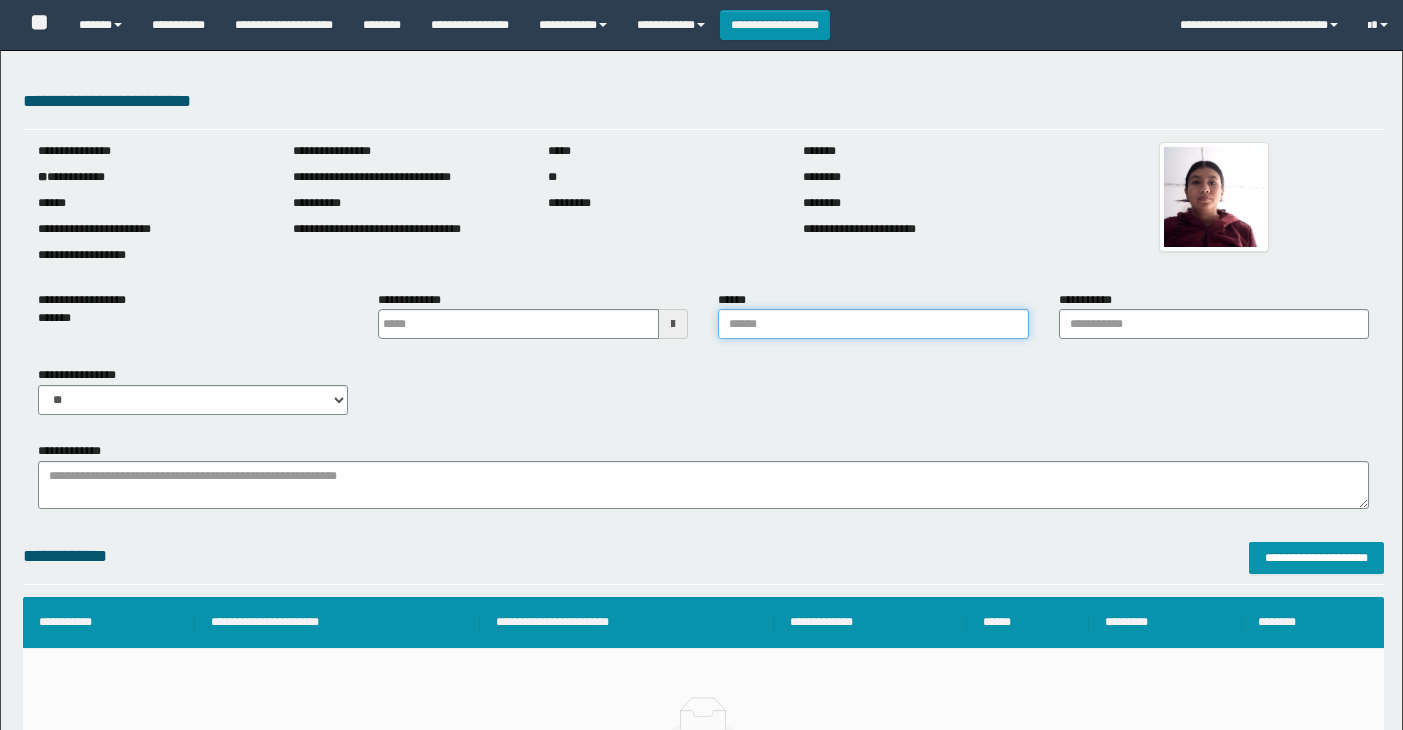 click on "******" at bounding box center [873, 324] 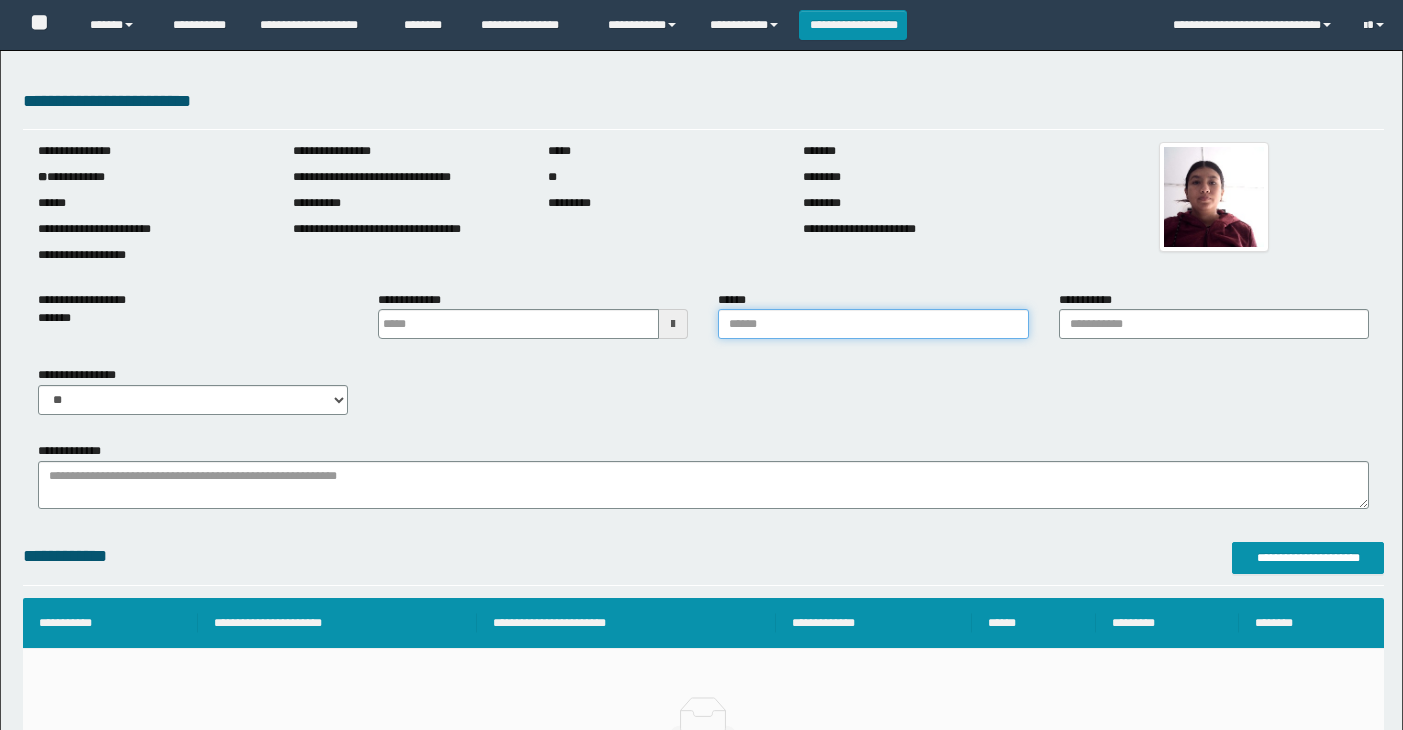 scroll, scrollTop: 0, scrollLeft: 0, axis: both 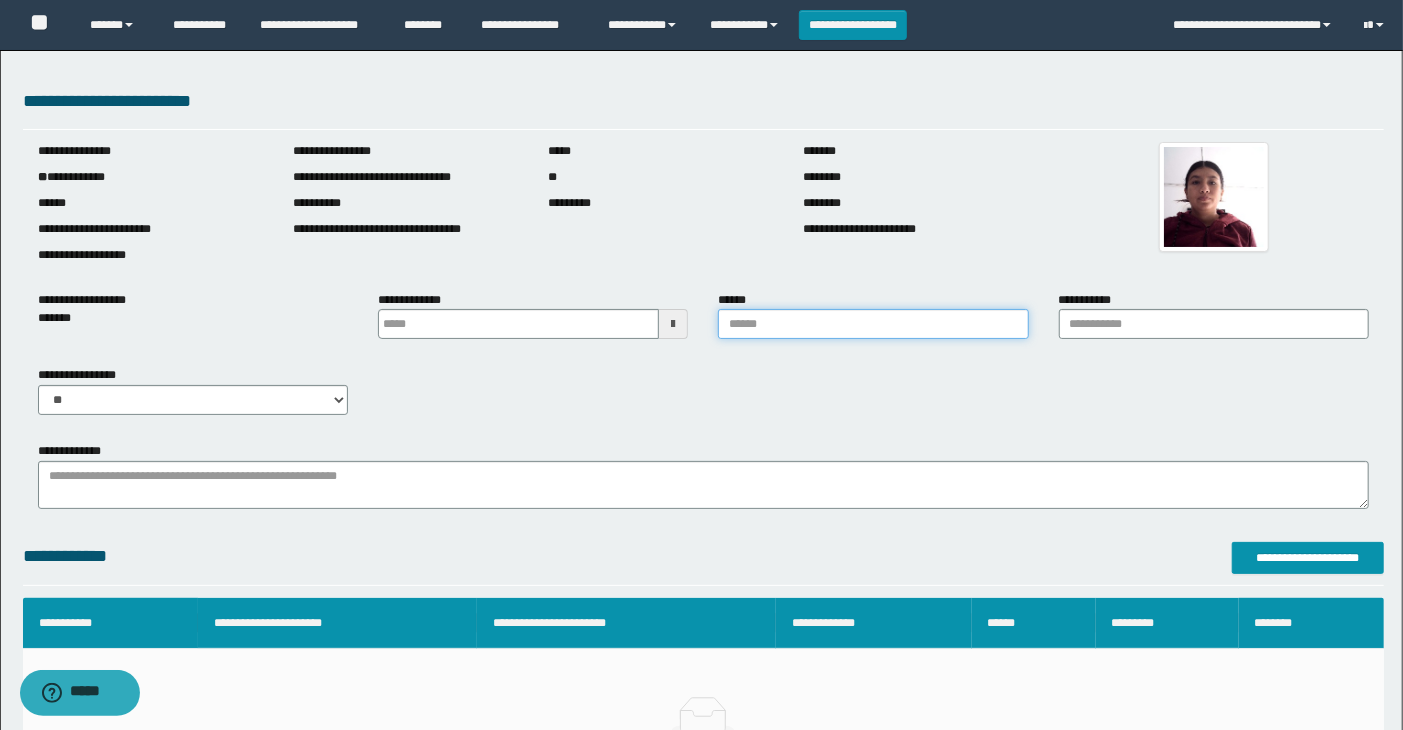 type on "**********" 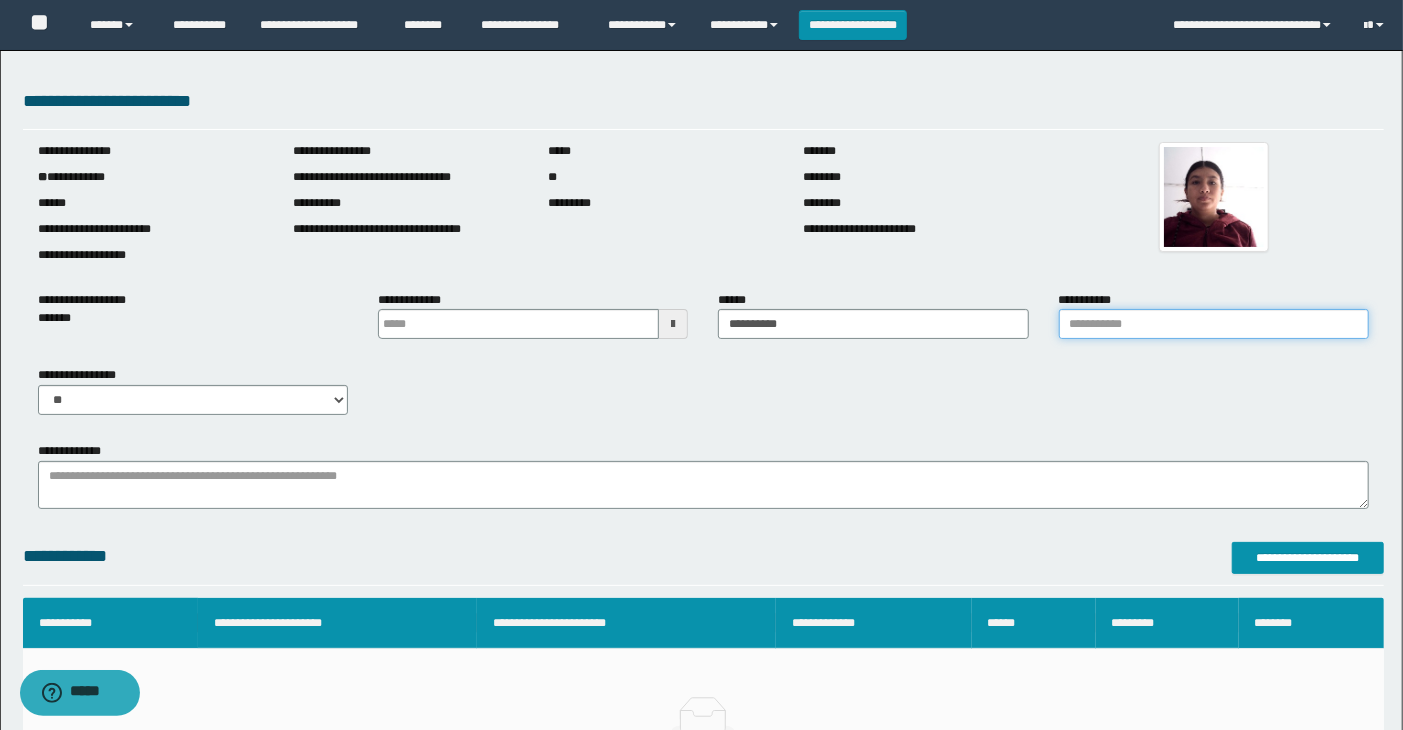 click on "**********" at bounding box center (1214, 324) 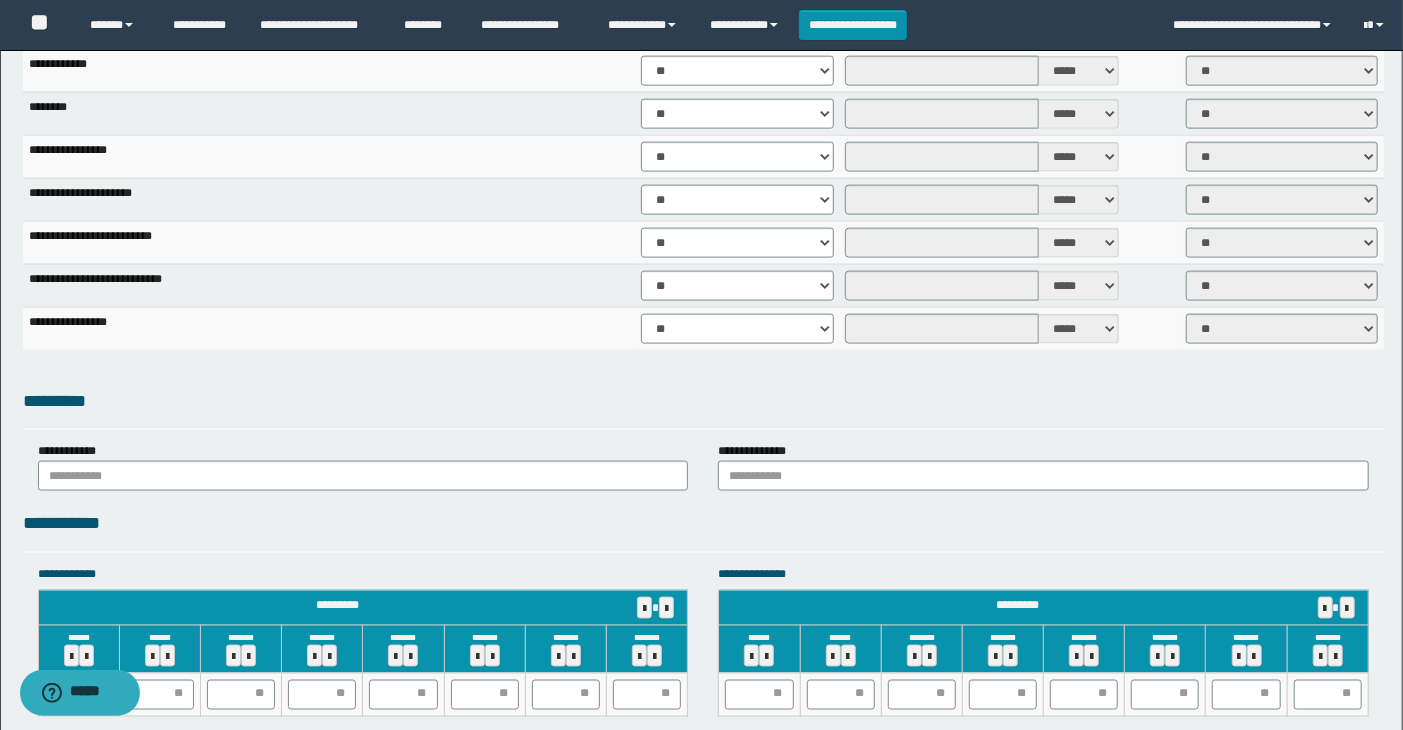 scroll, scrollTop: 1444, scrollLeft: 0, axis: vertical 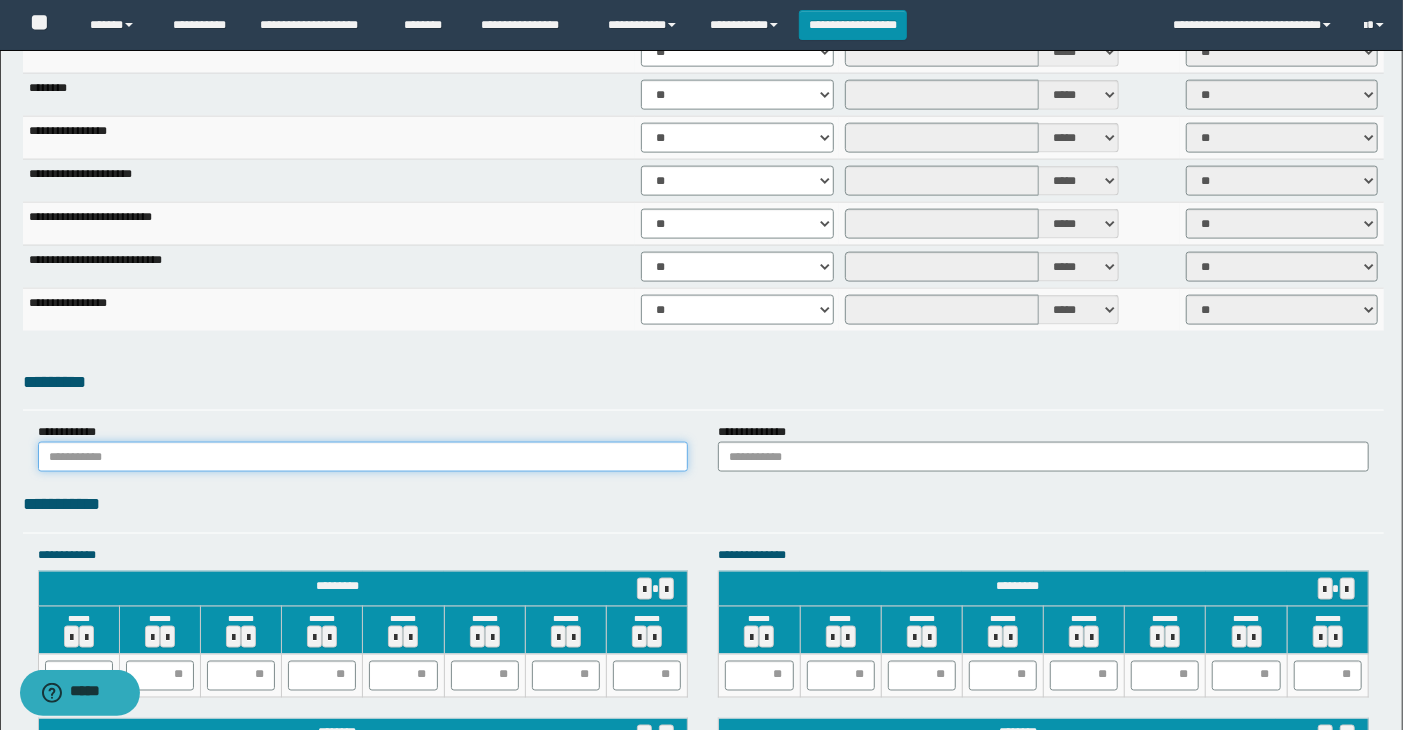 click at bounding box center [363, 457] 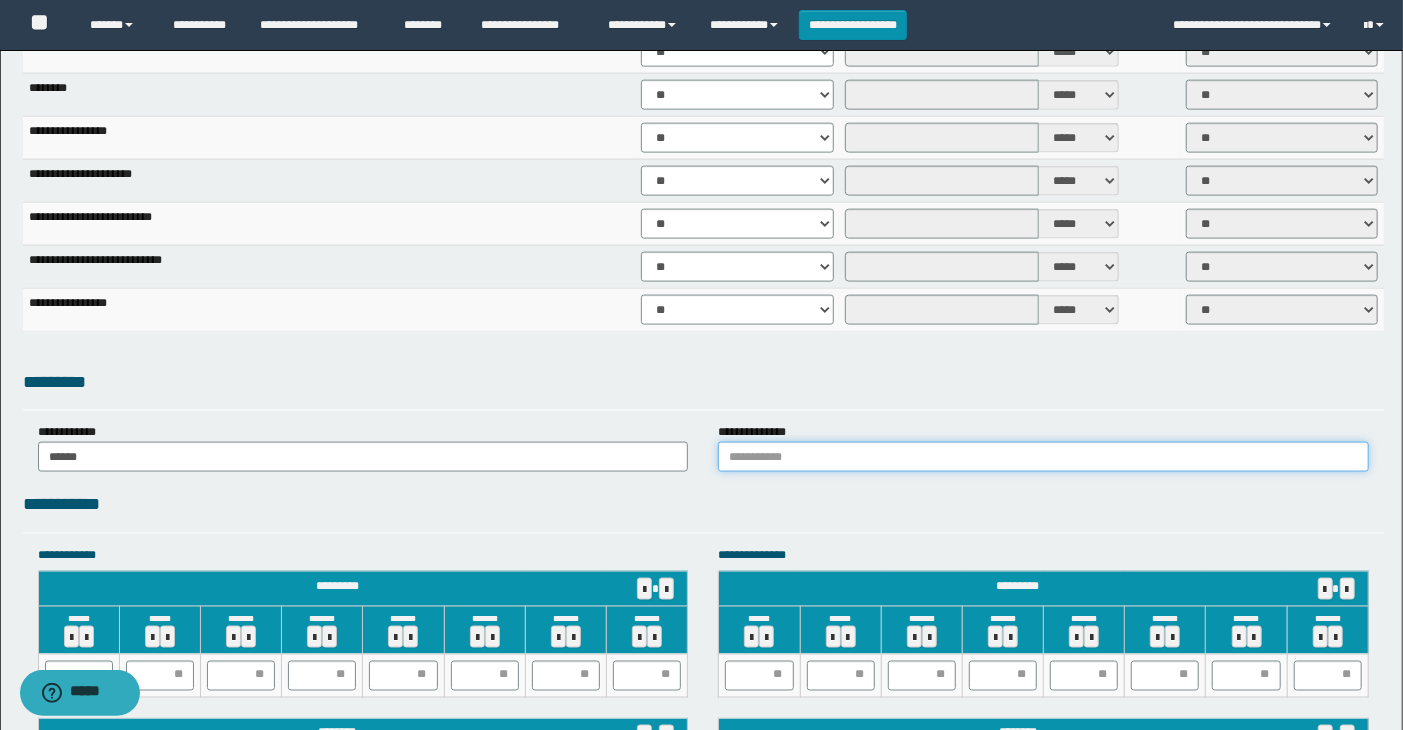click at bounding box center [1043, 457] 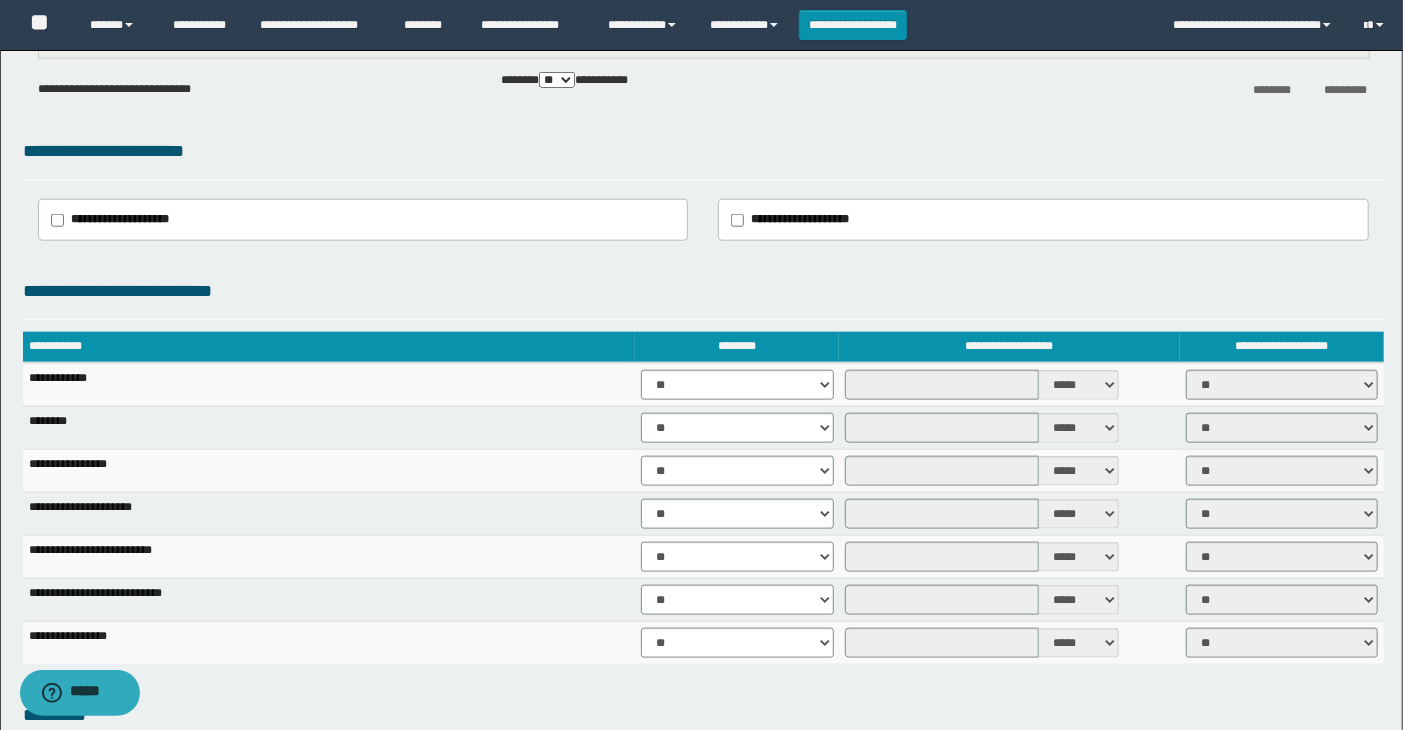 scroll, scrollTop: 1222, scrollLeft: 0, axis: vertical 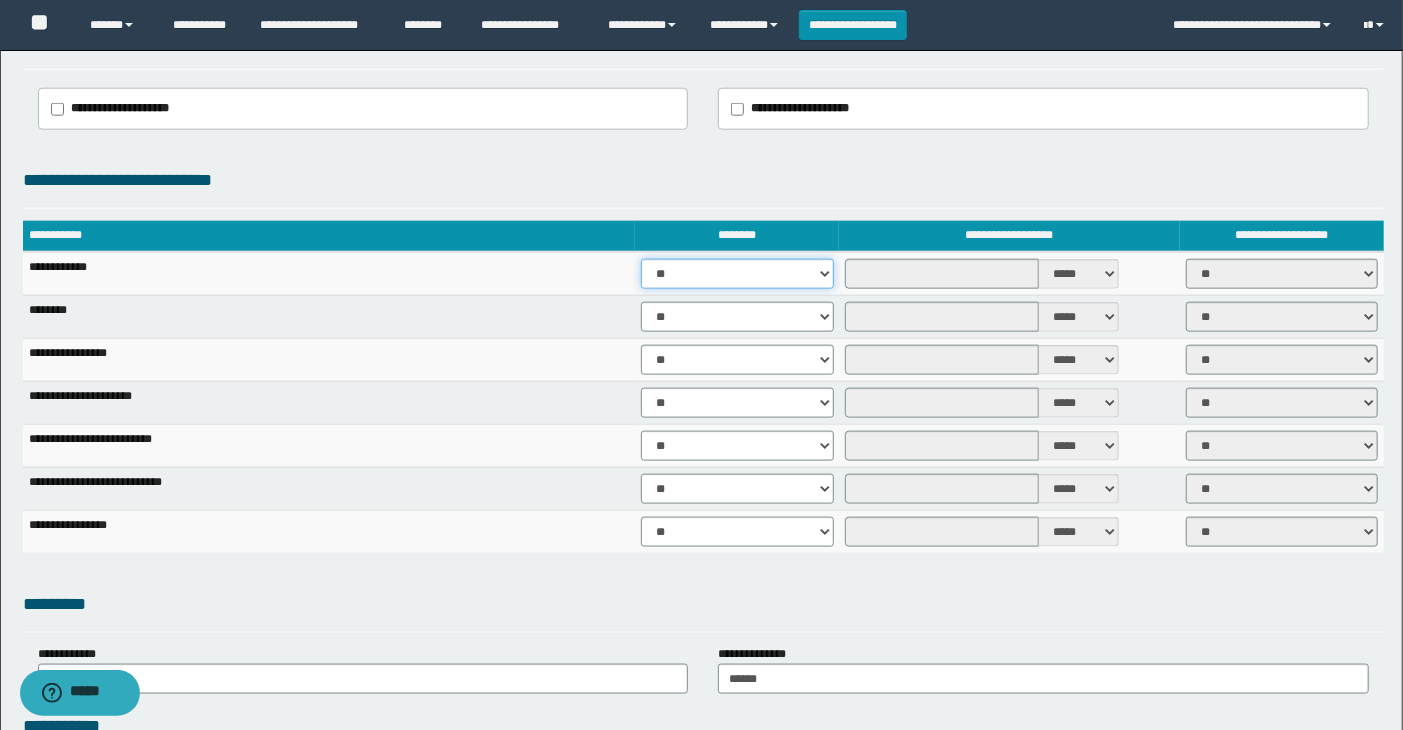 click on "**
**" at bounding box center [737, 274] 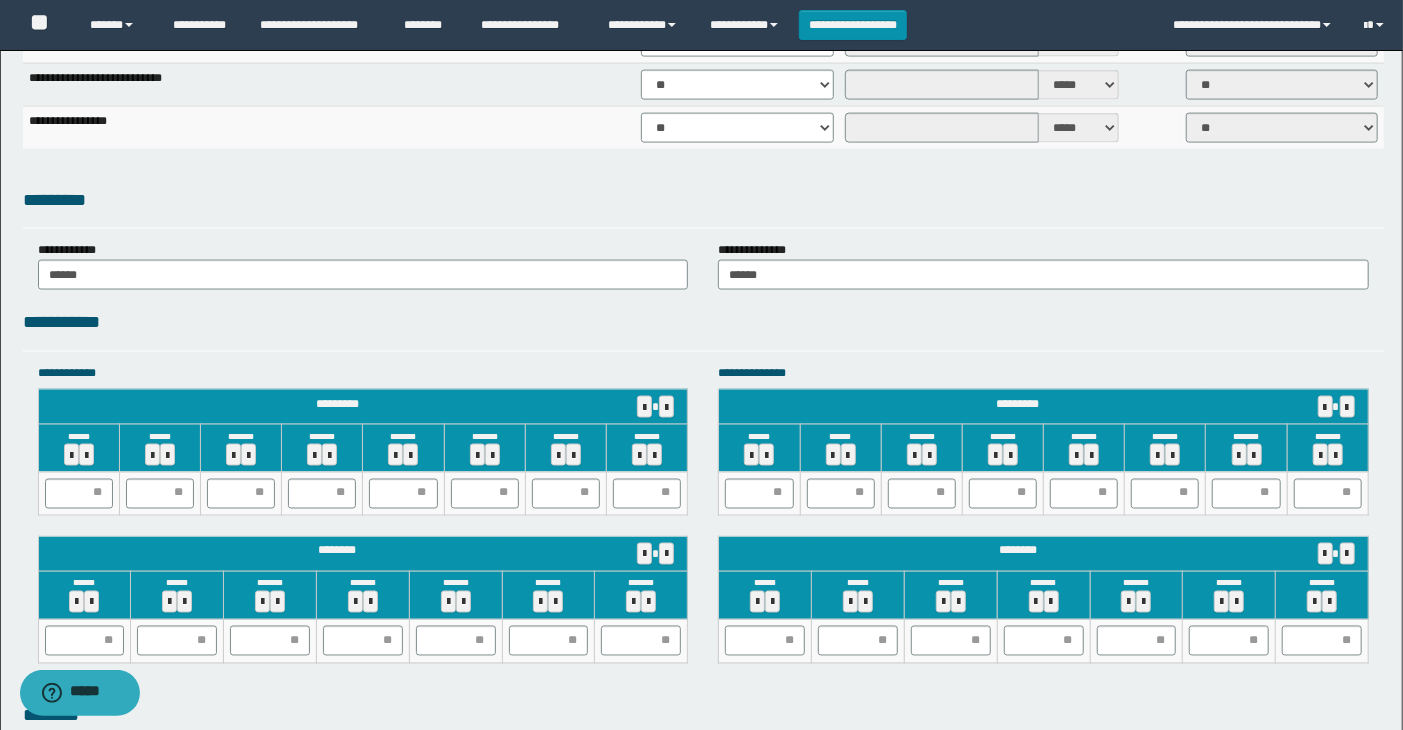 scroll, scrollTop: 1666, scrollLeft: 0, axis: vertical 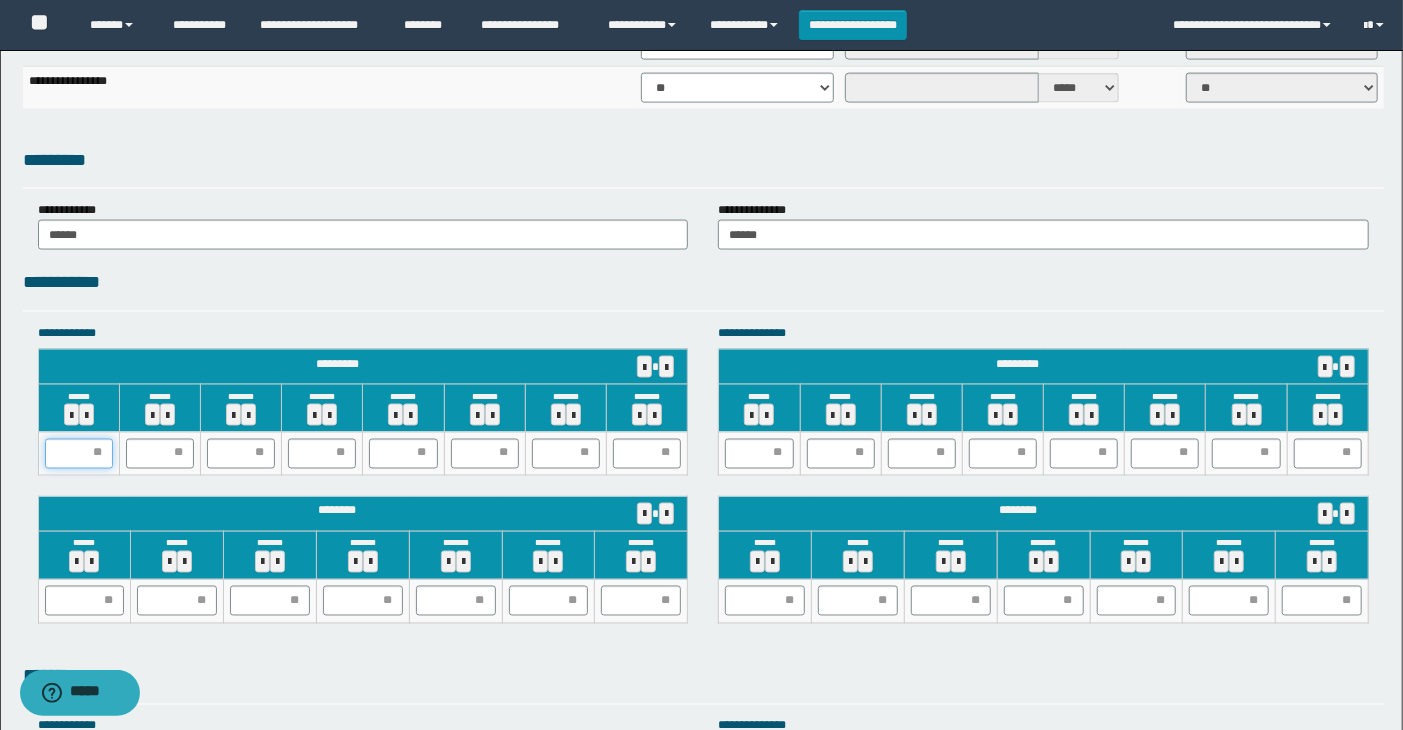 click at bounding box center [79, 454] 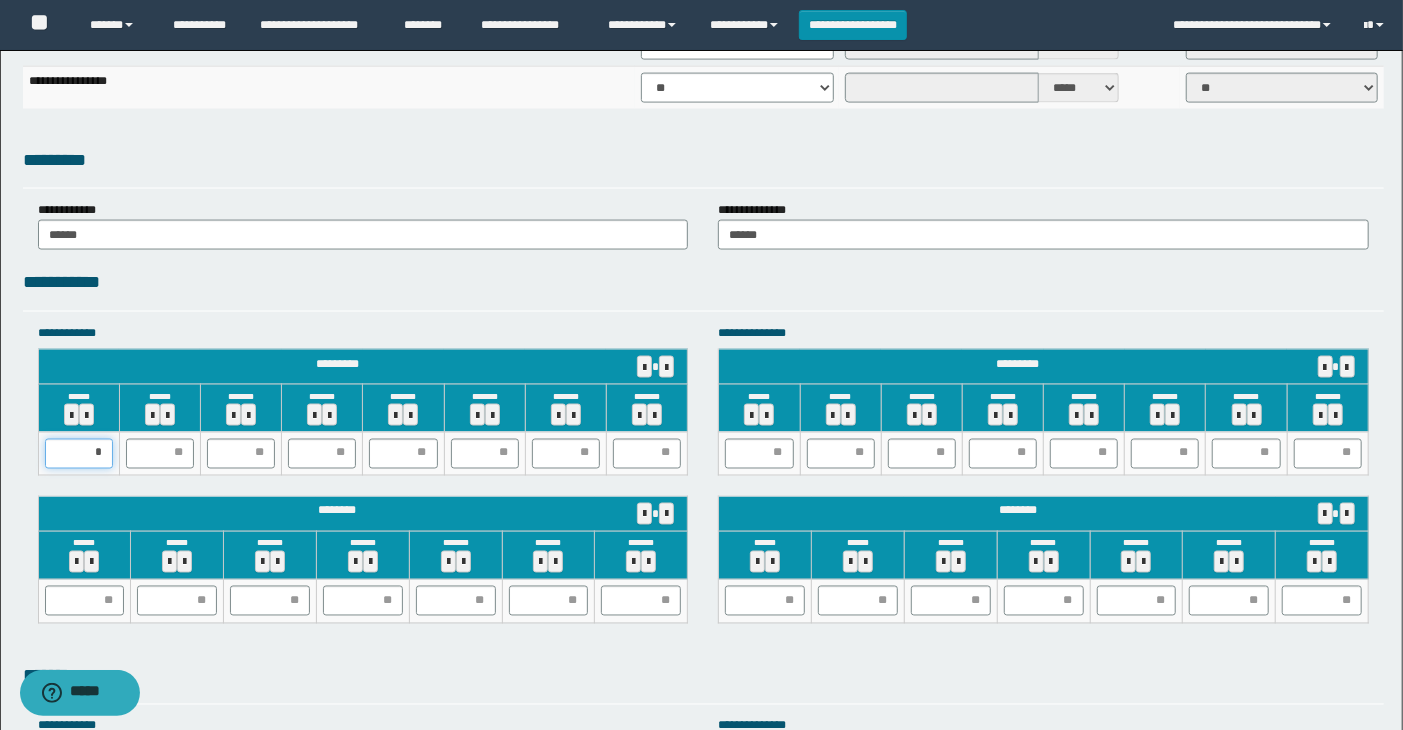 type on "**" 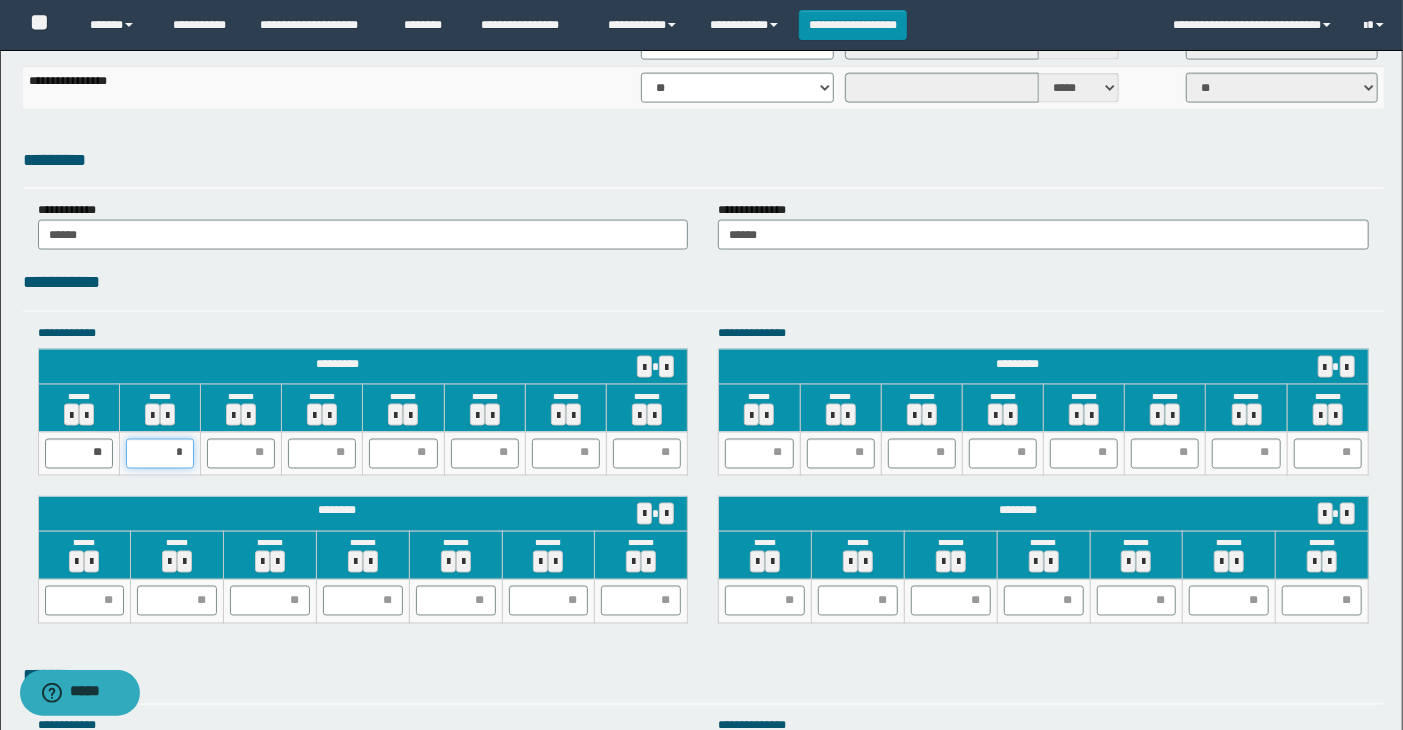 type on "**" 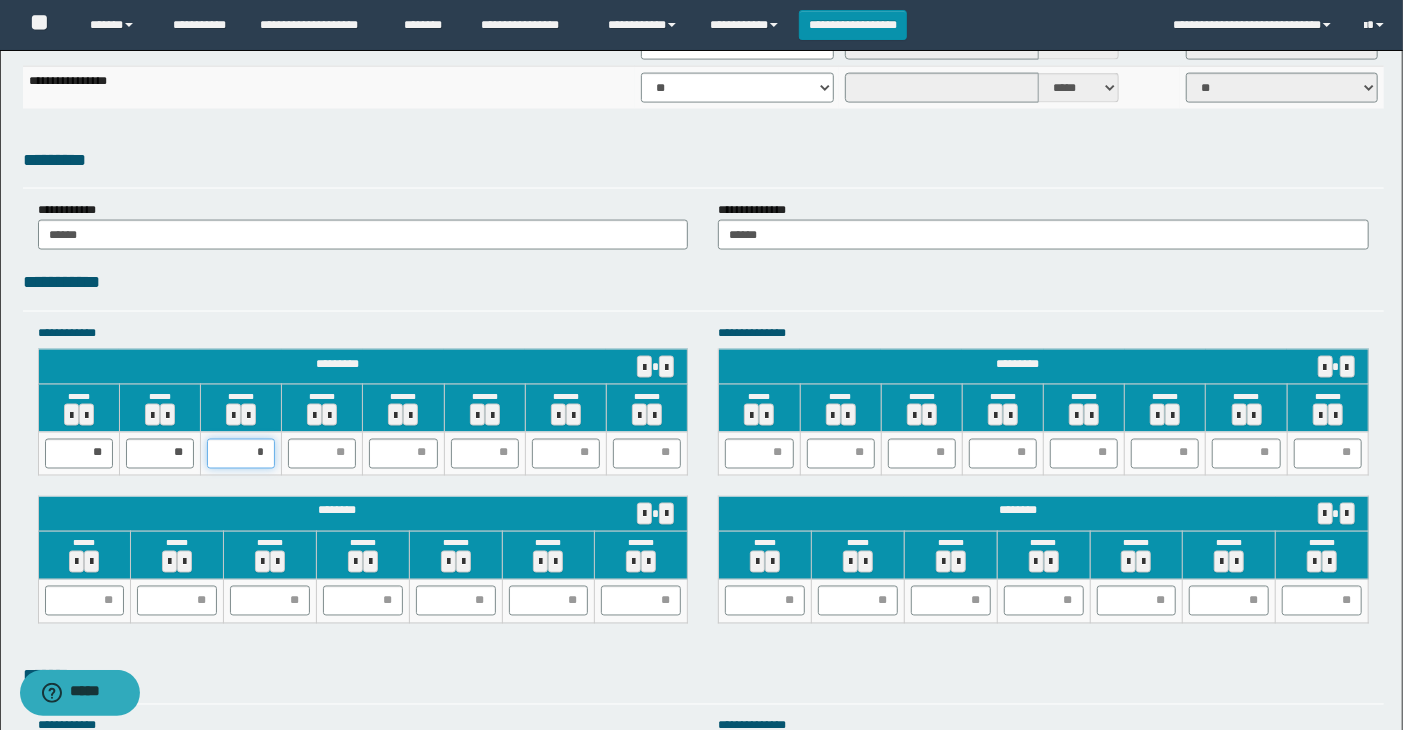 type on "**" 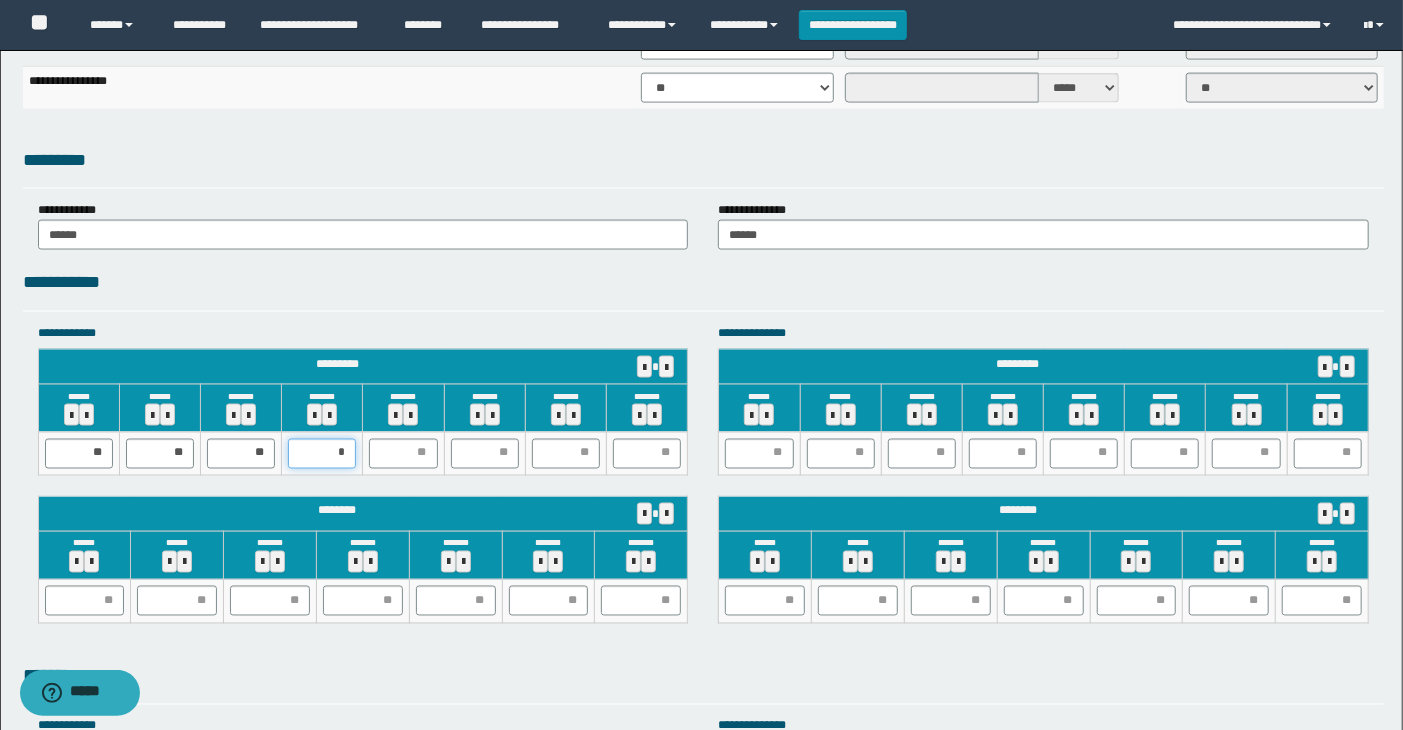 type on "**" 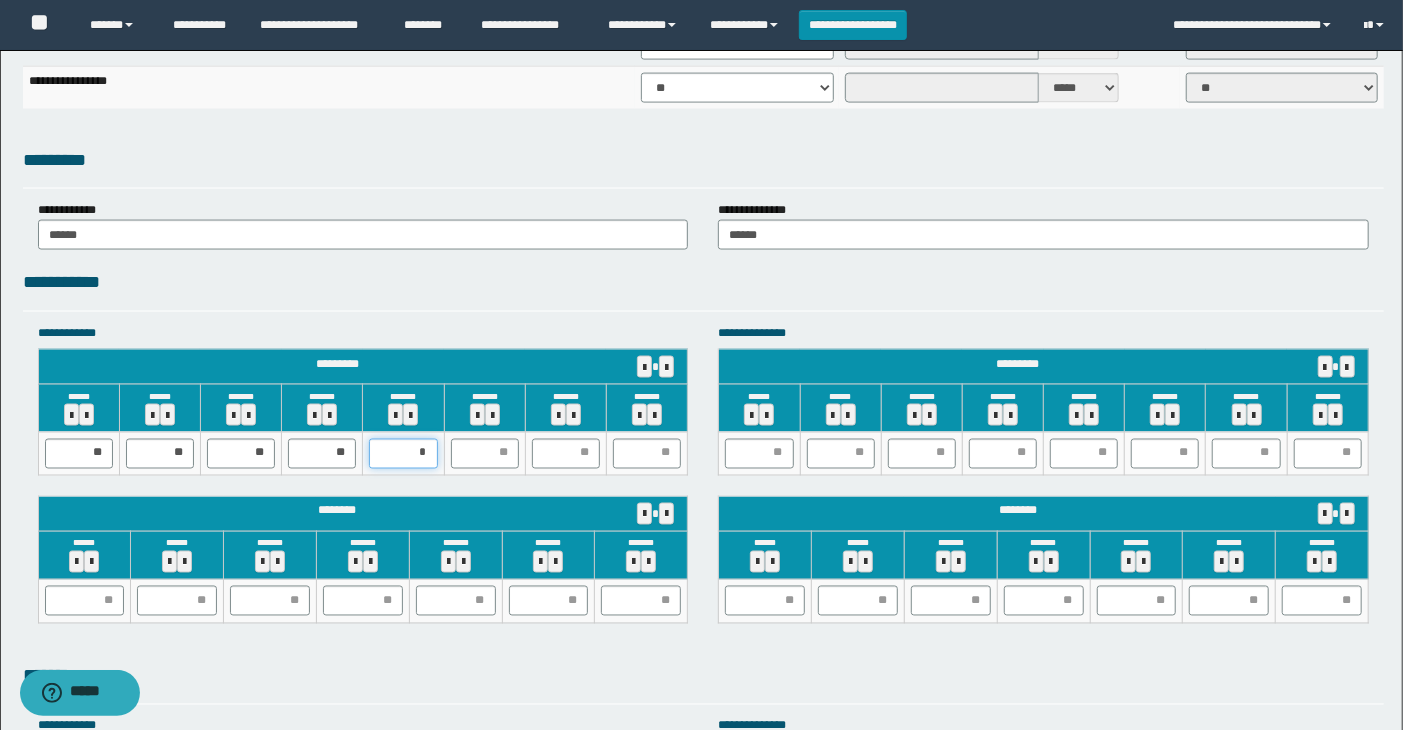 type on "**" 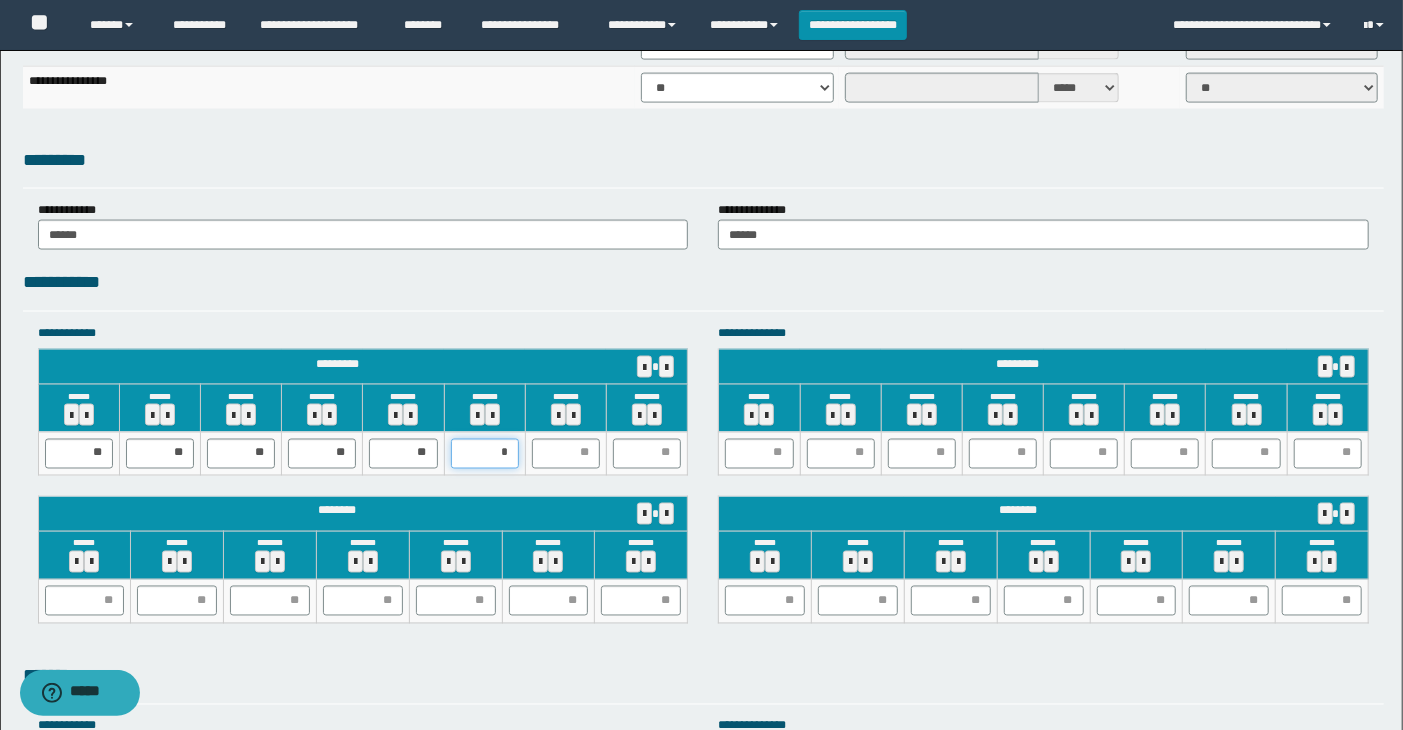 type on "**" 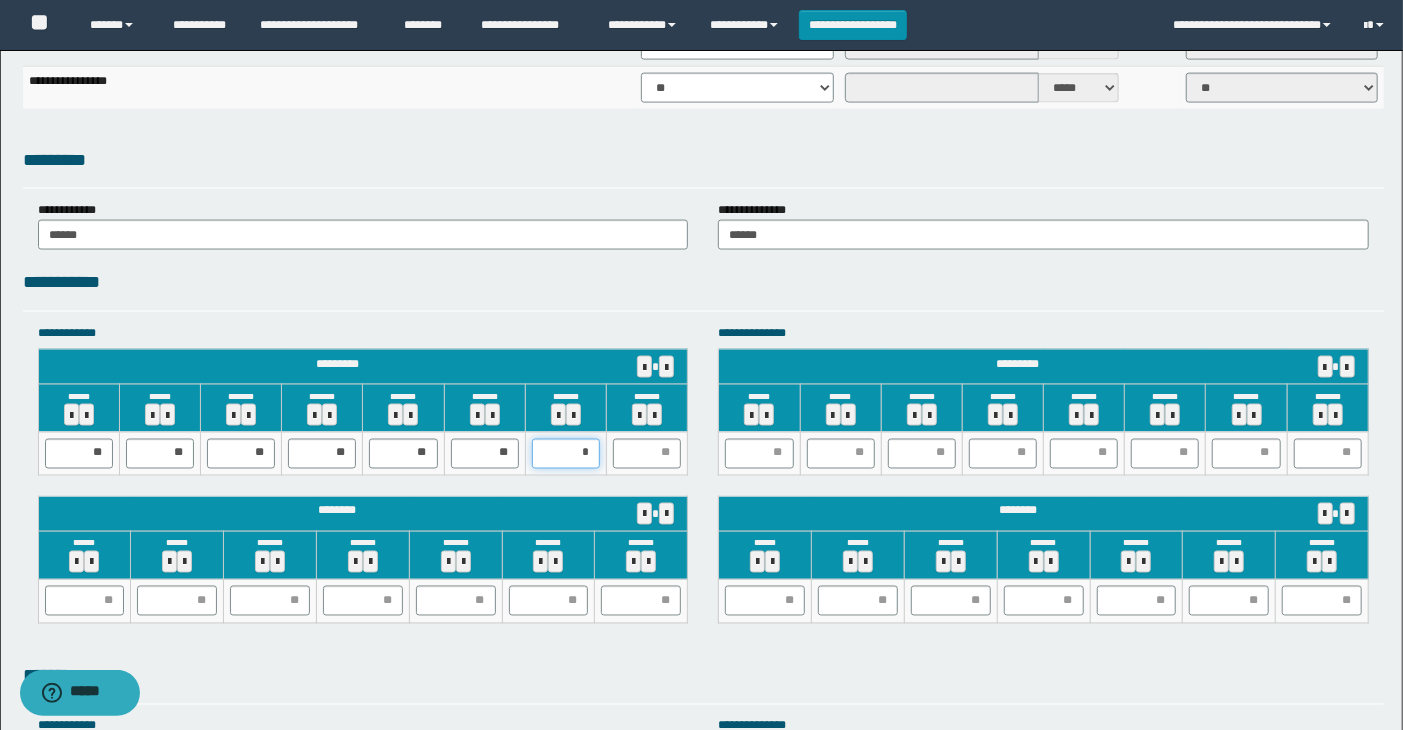 type on "**" 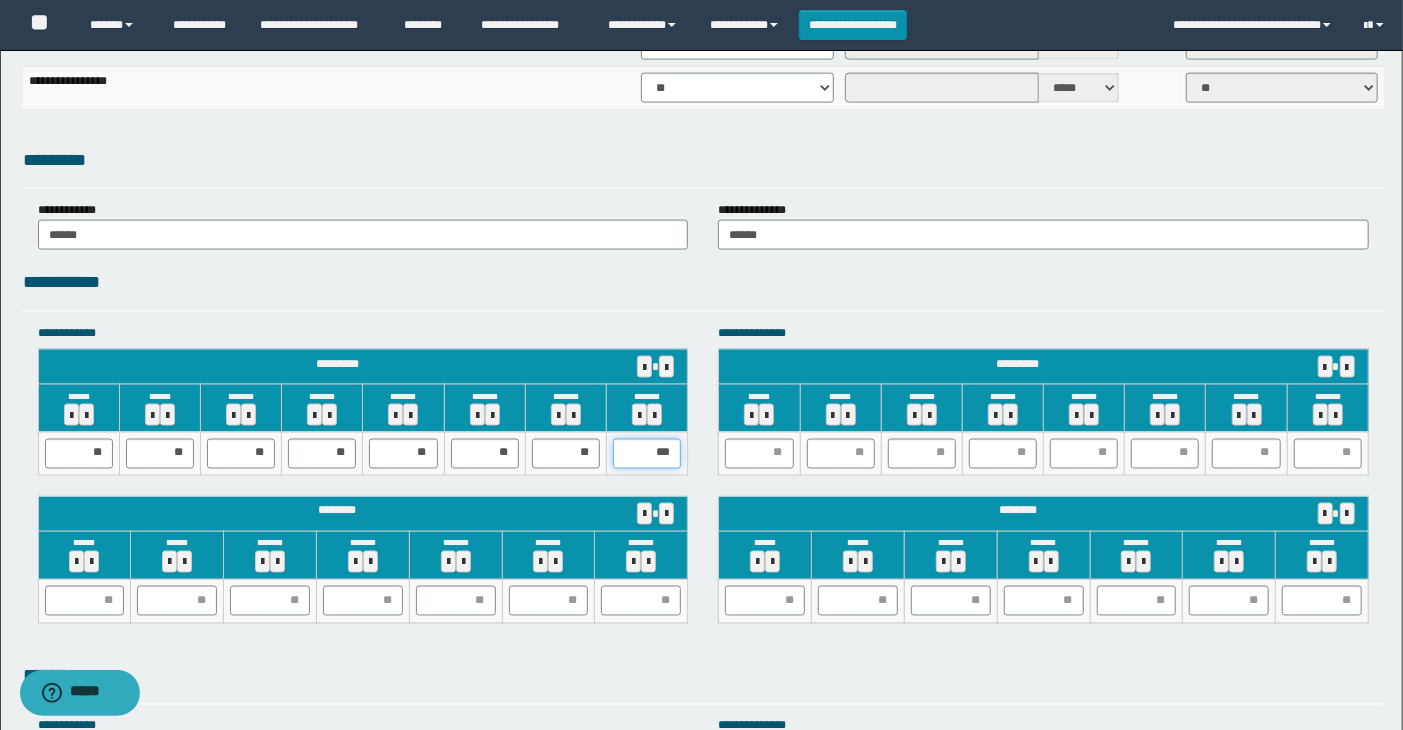 type on "**" 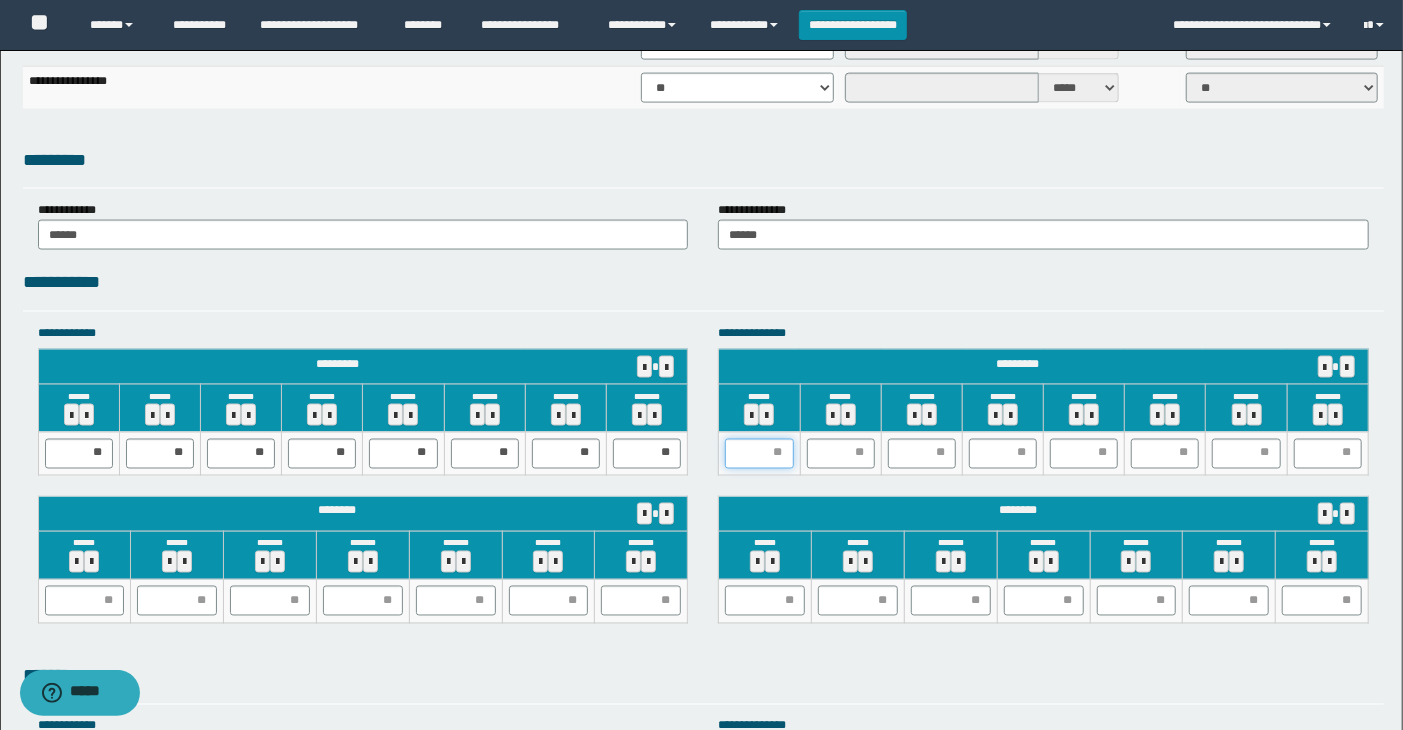 click at bounding box center (759, 454) 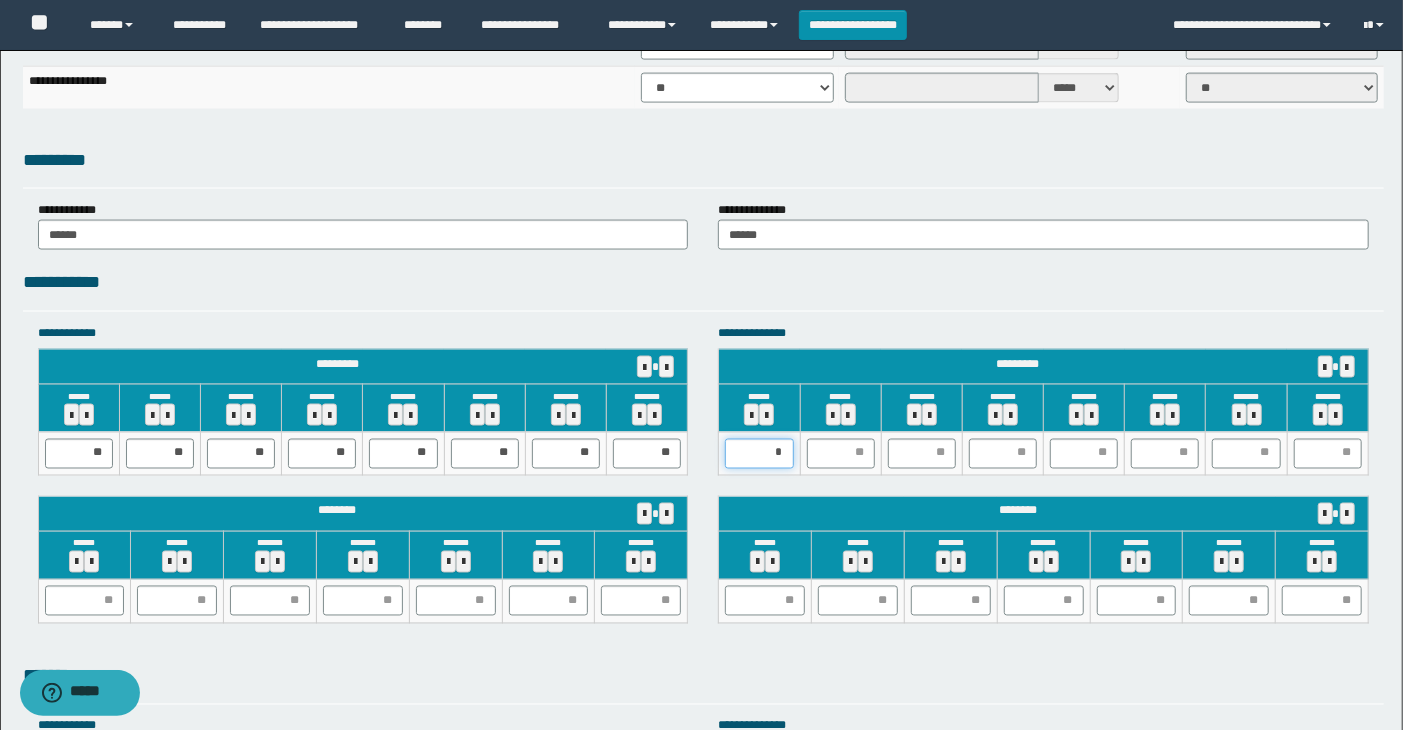 type on "**" 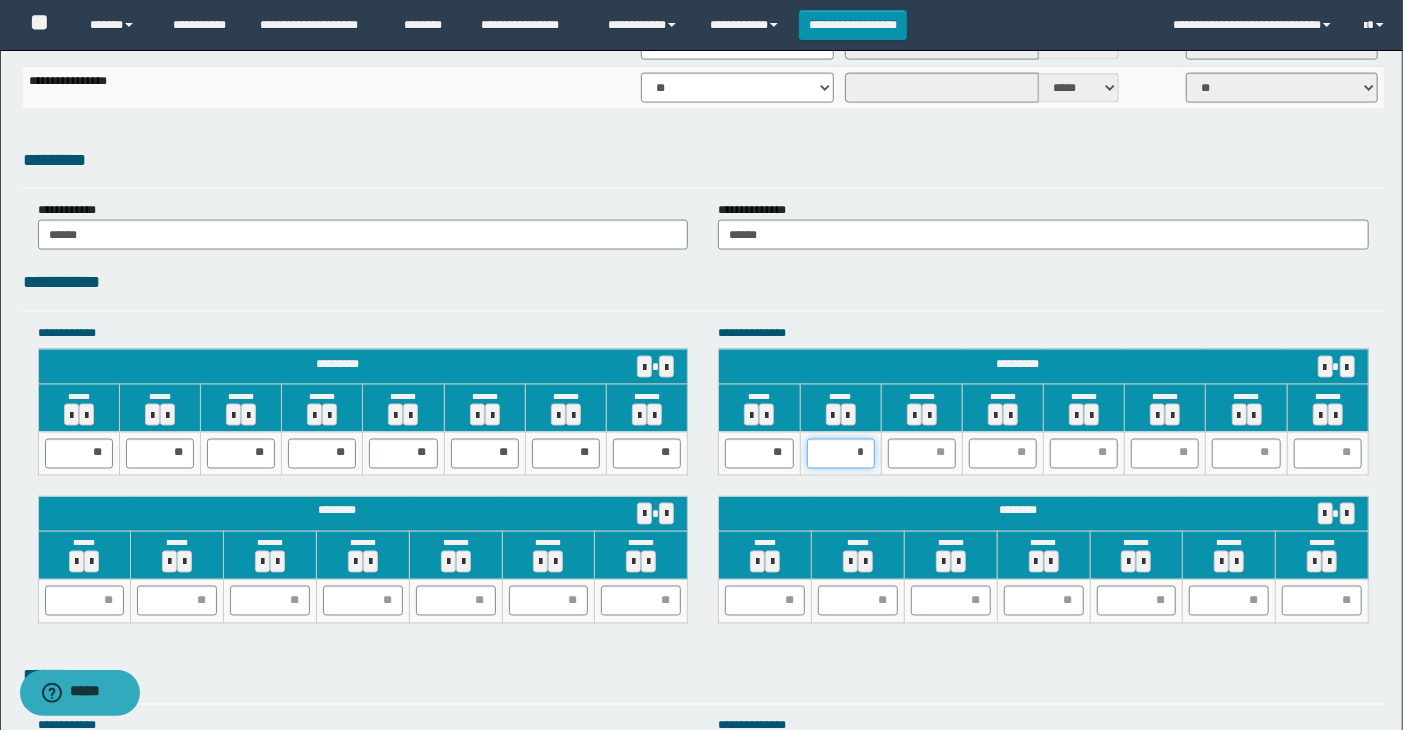 type on "**" 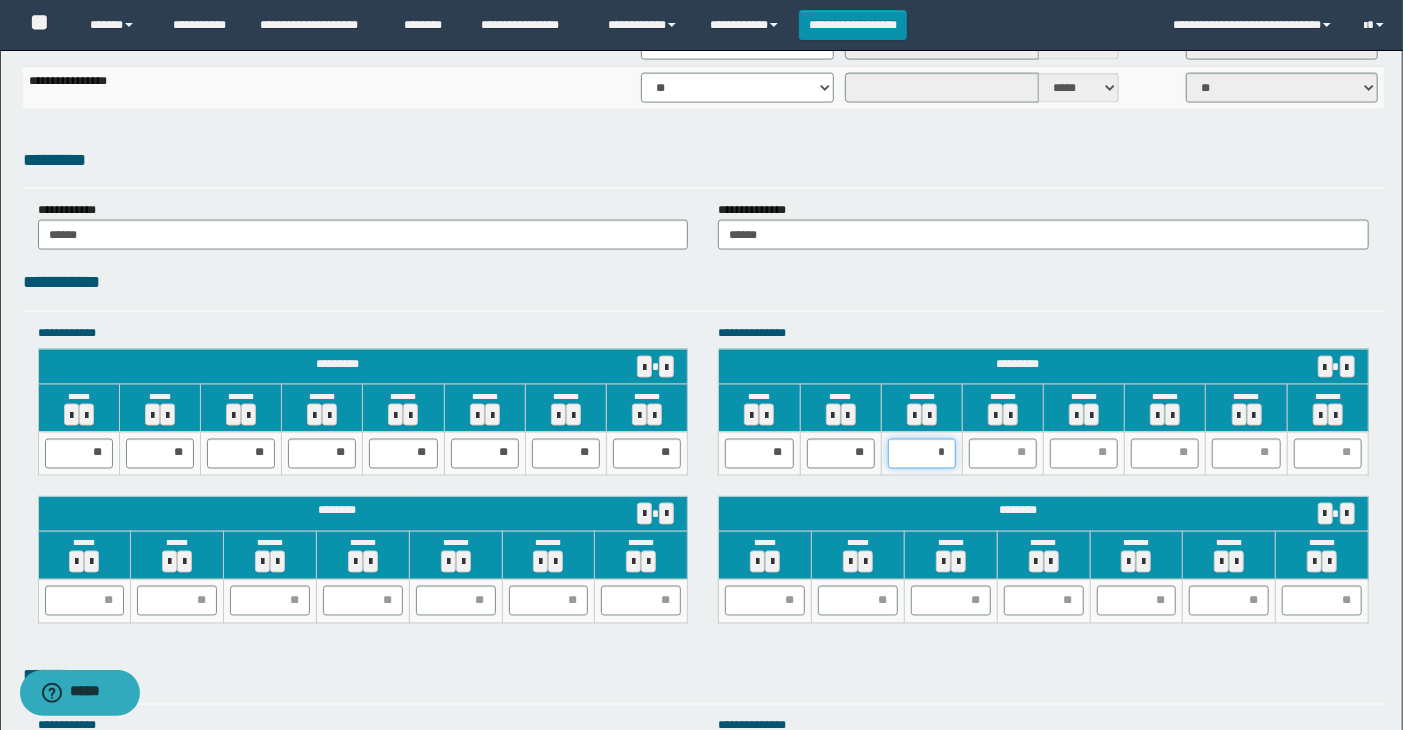 type on "**" 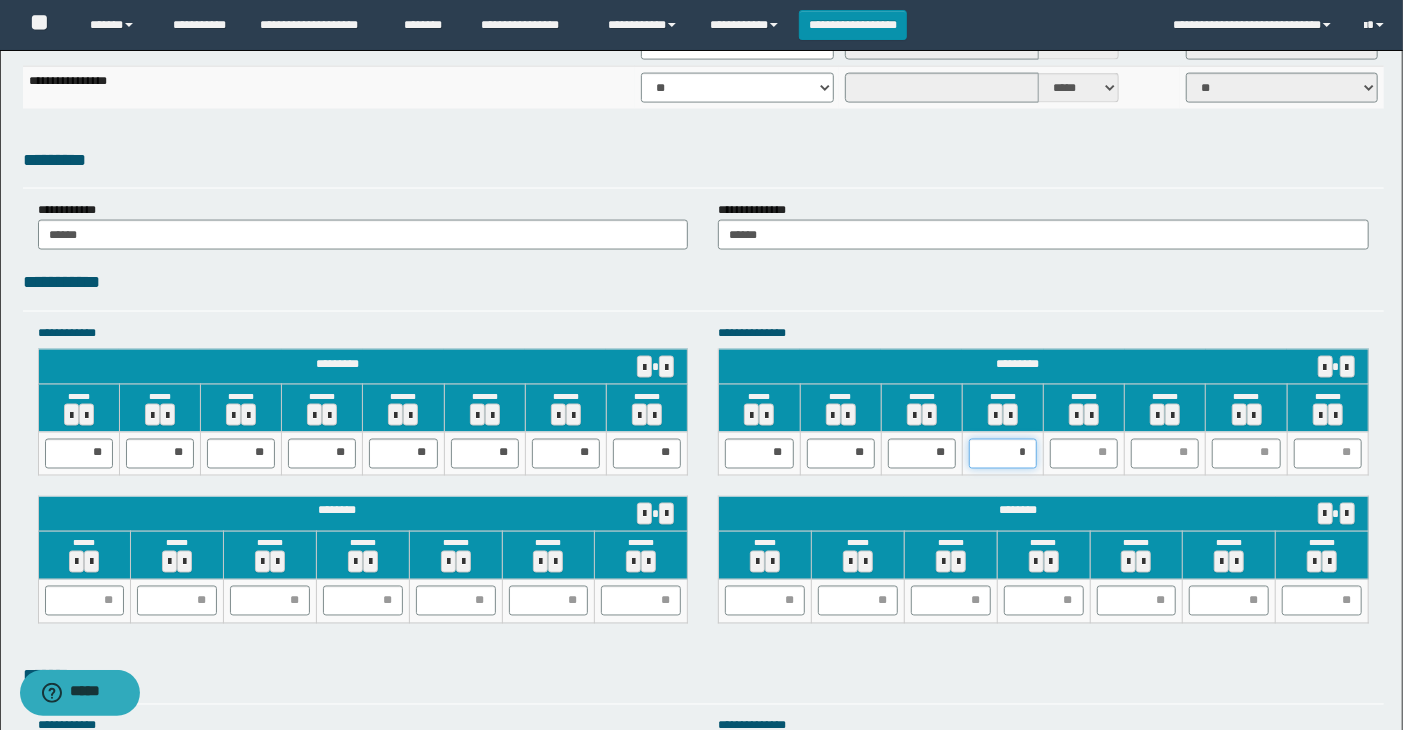 type on "**" 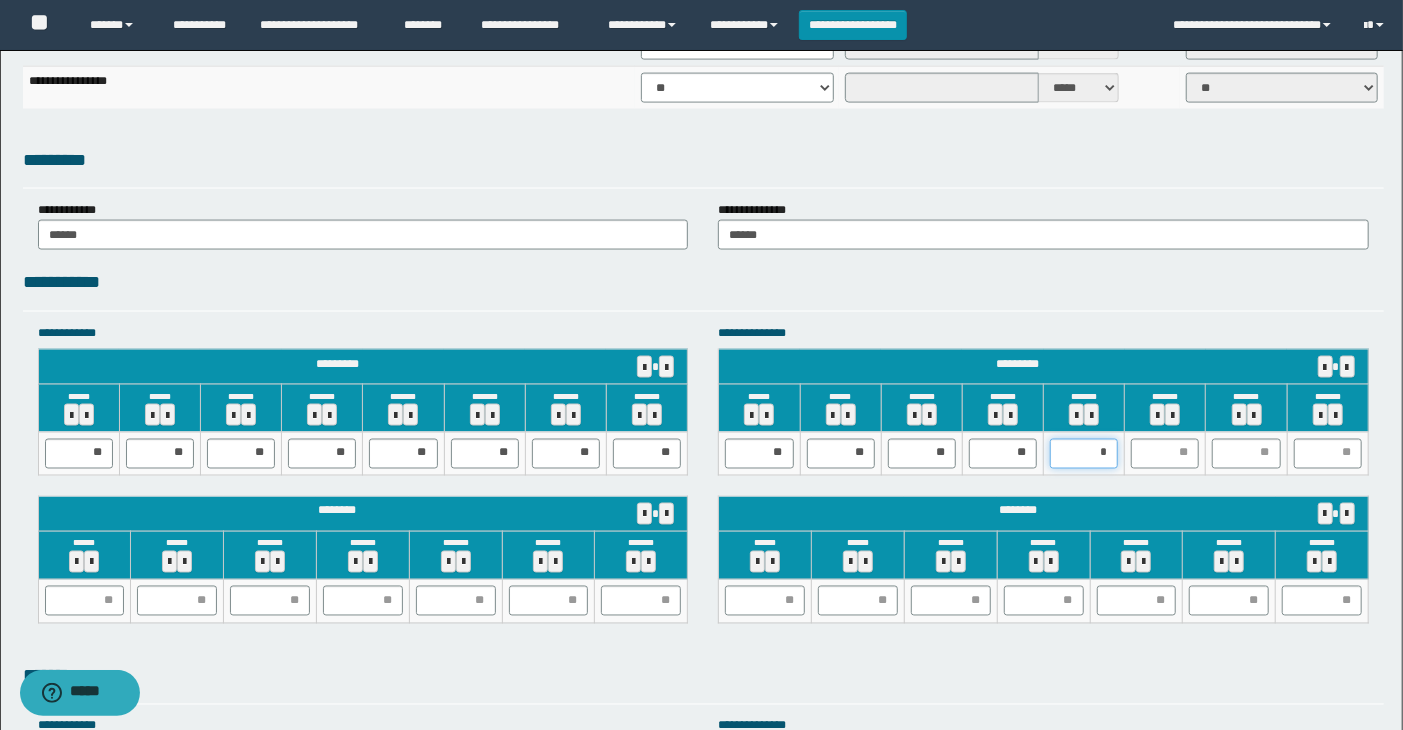 type on "**" 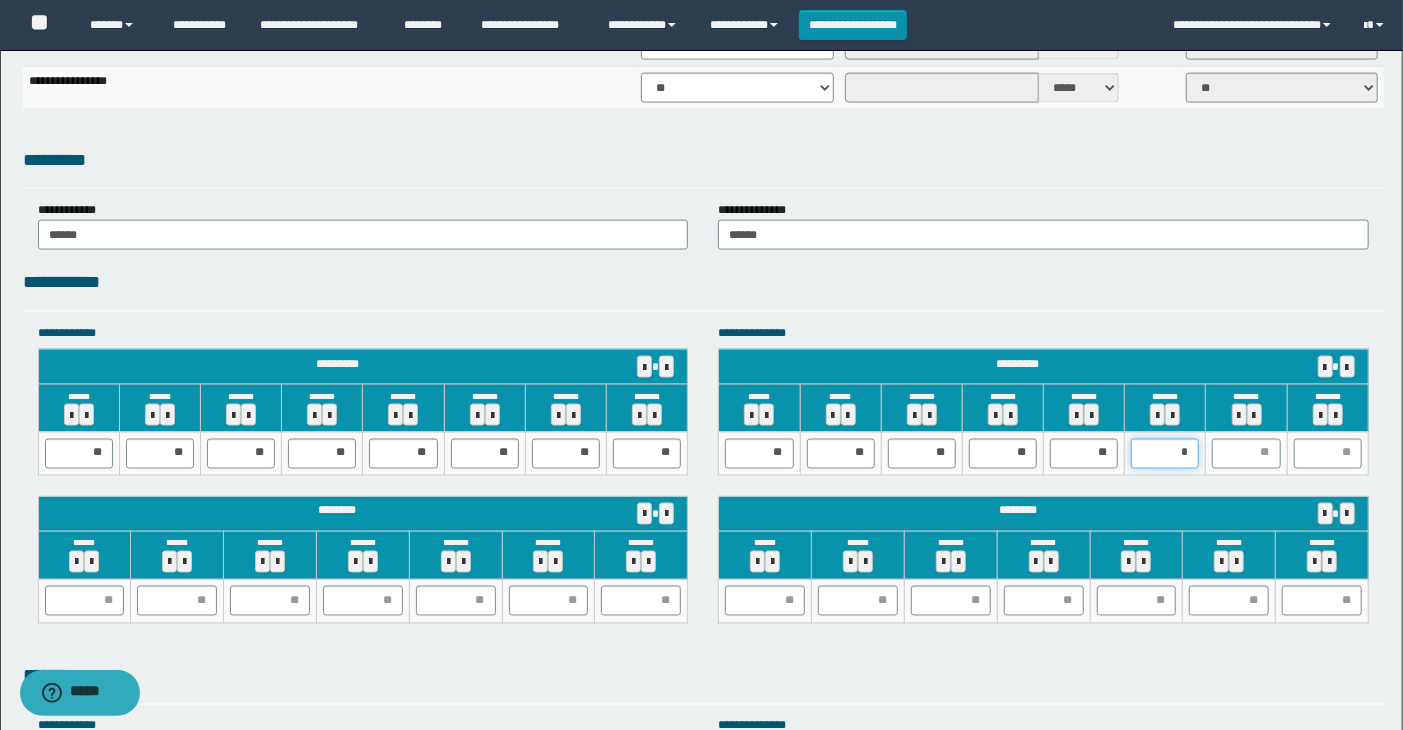 type on "**" 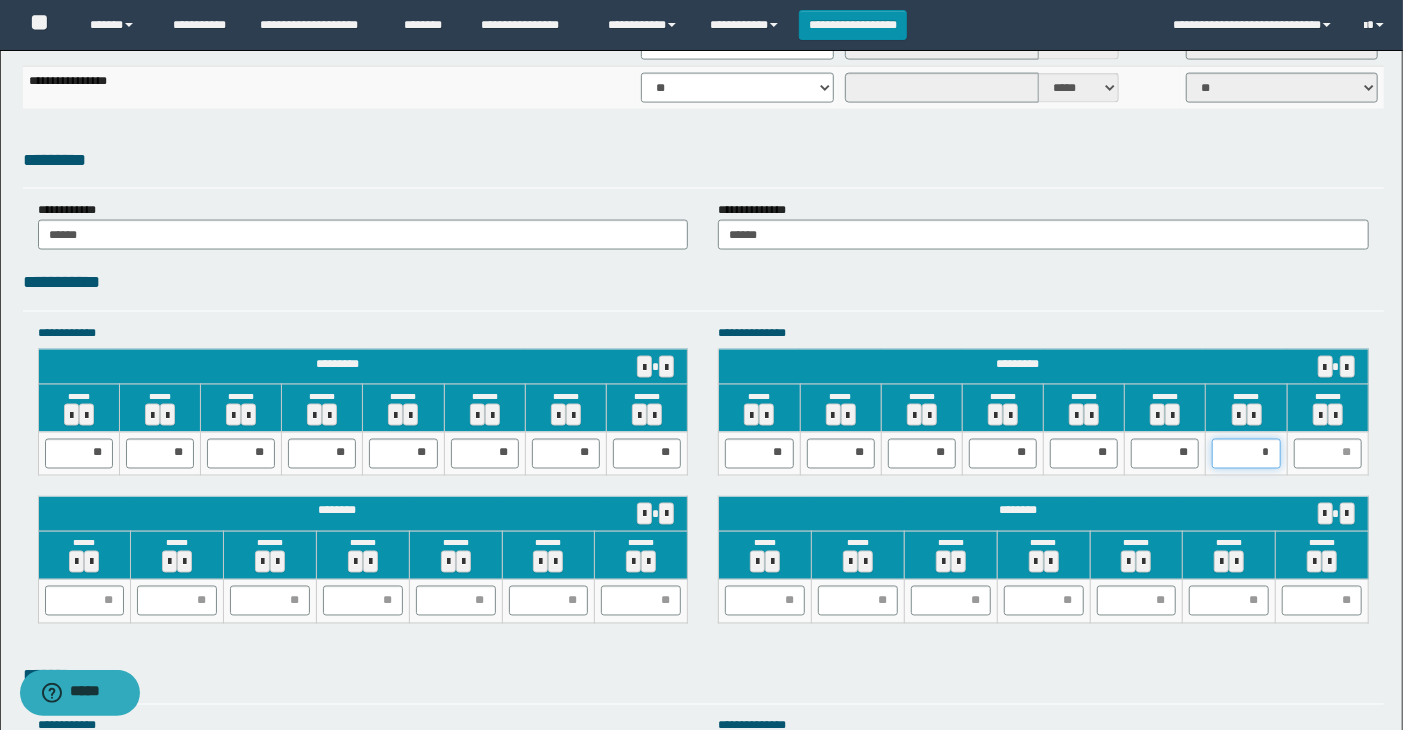 type on "**" 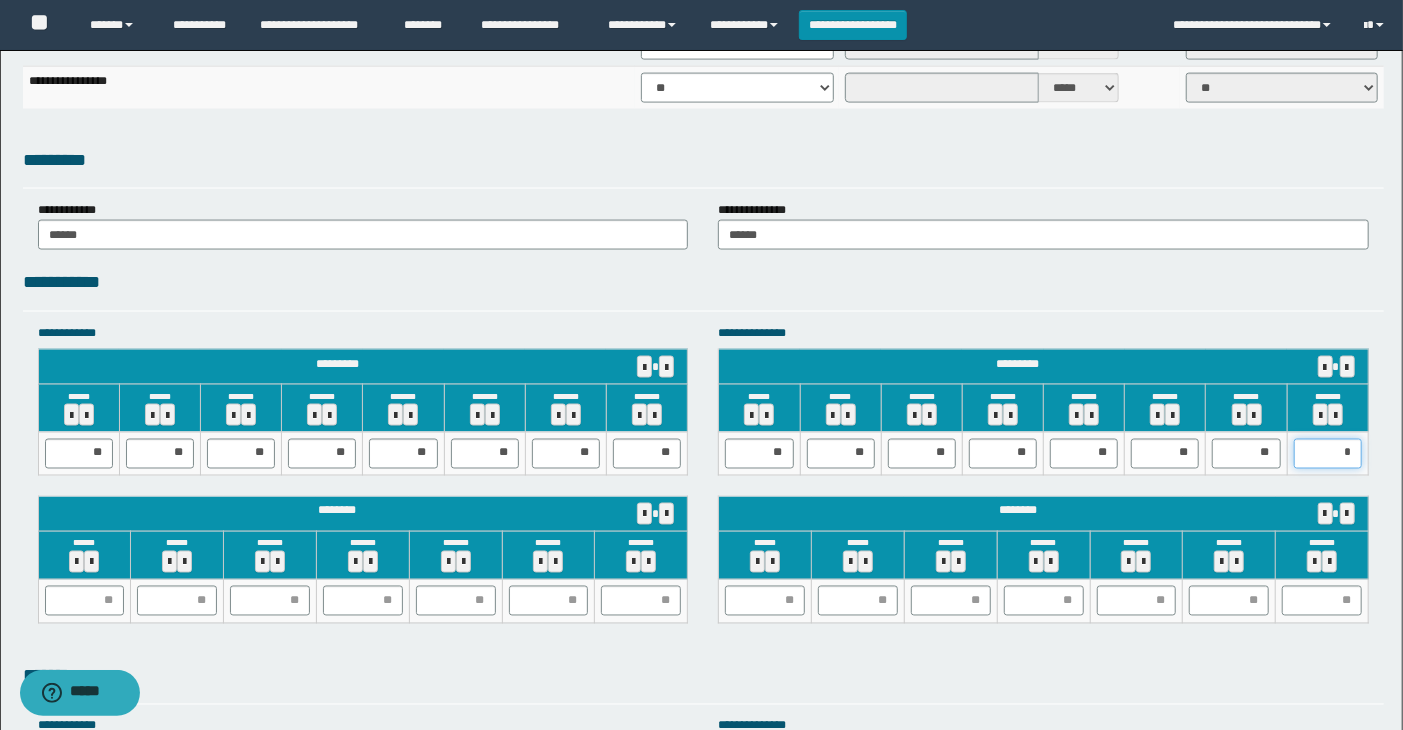 type on "**" 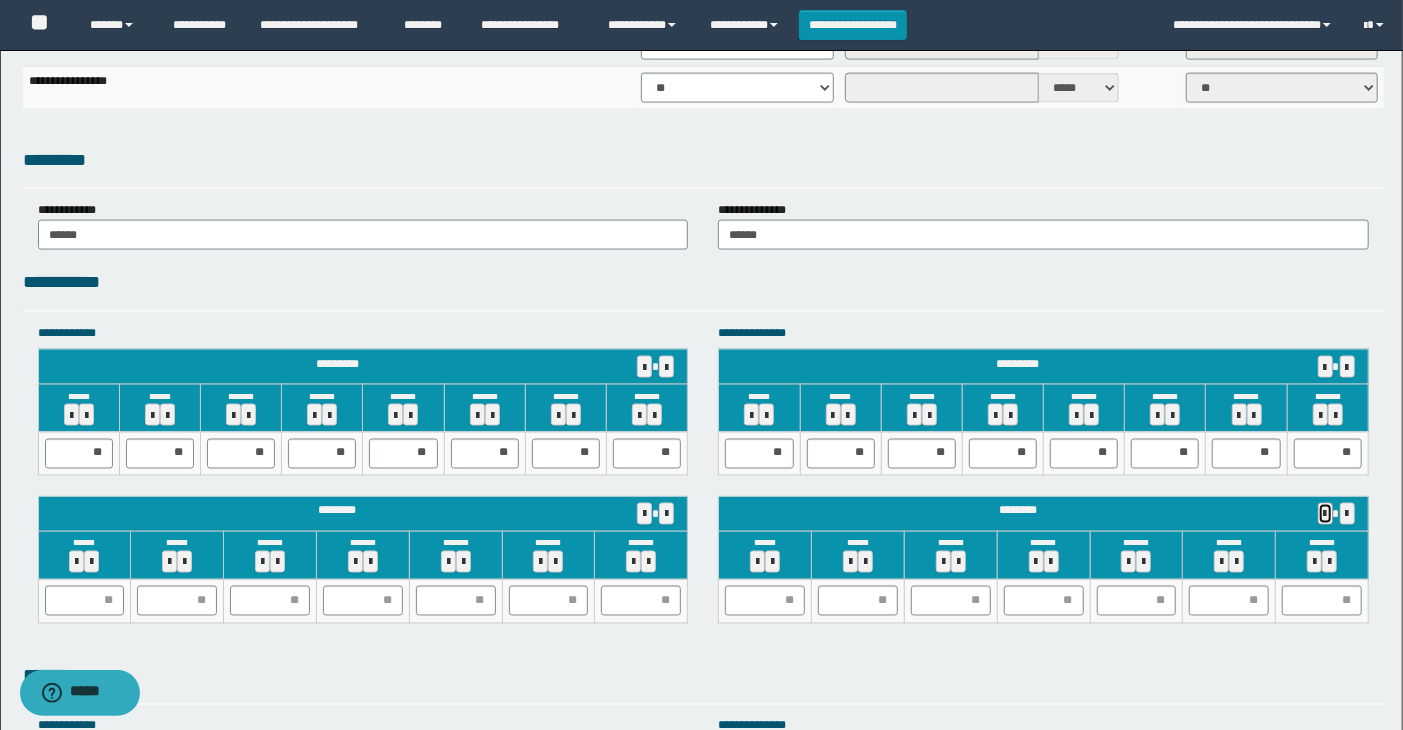 type 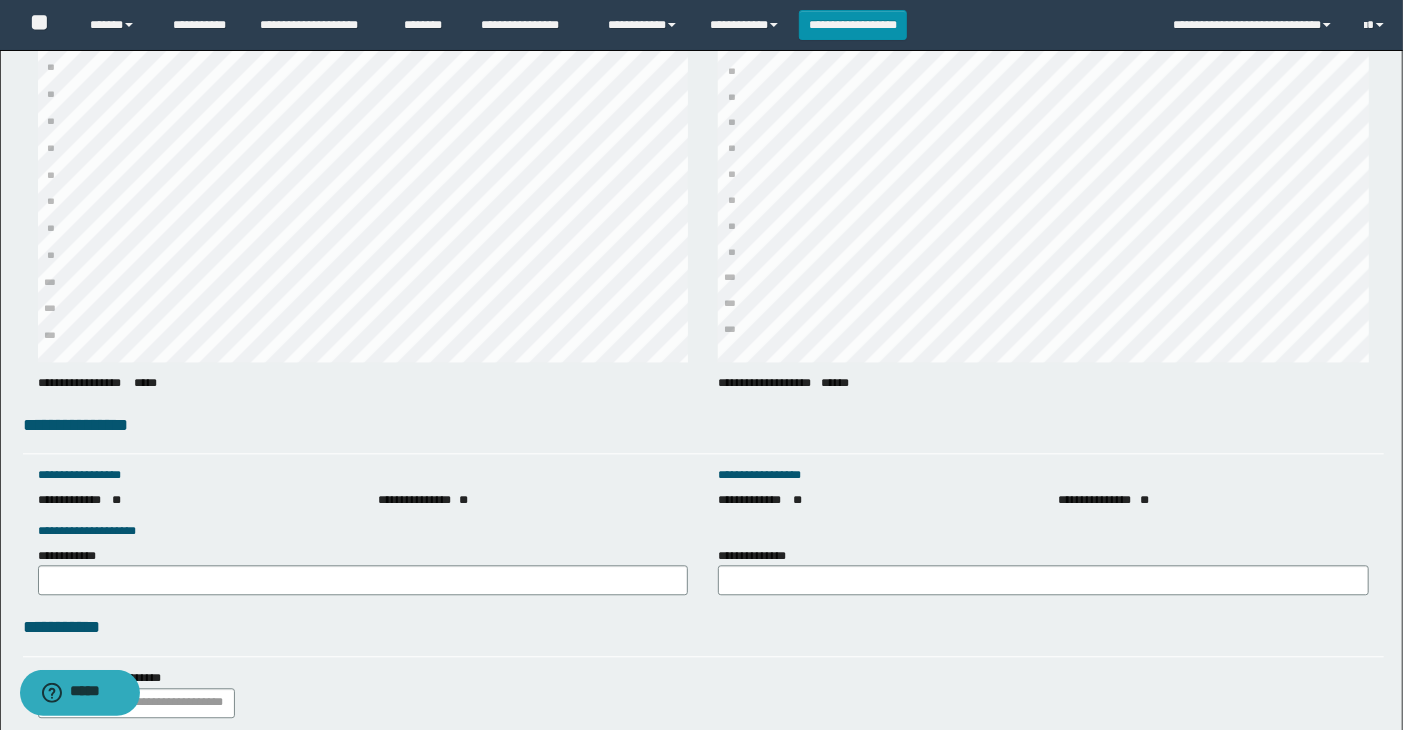 scroll, scrollTop: 2743, scrollLeft: 0, axis: vertical 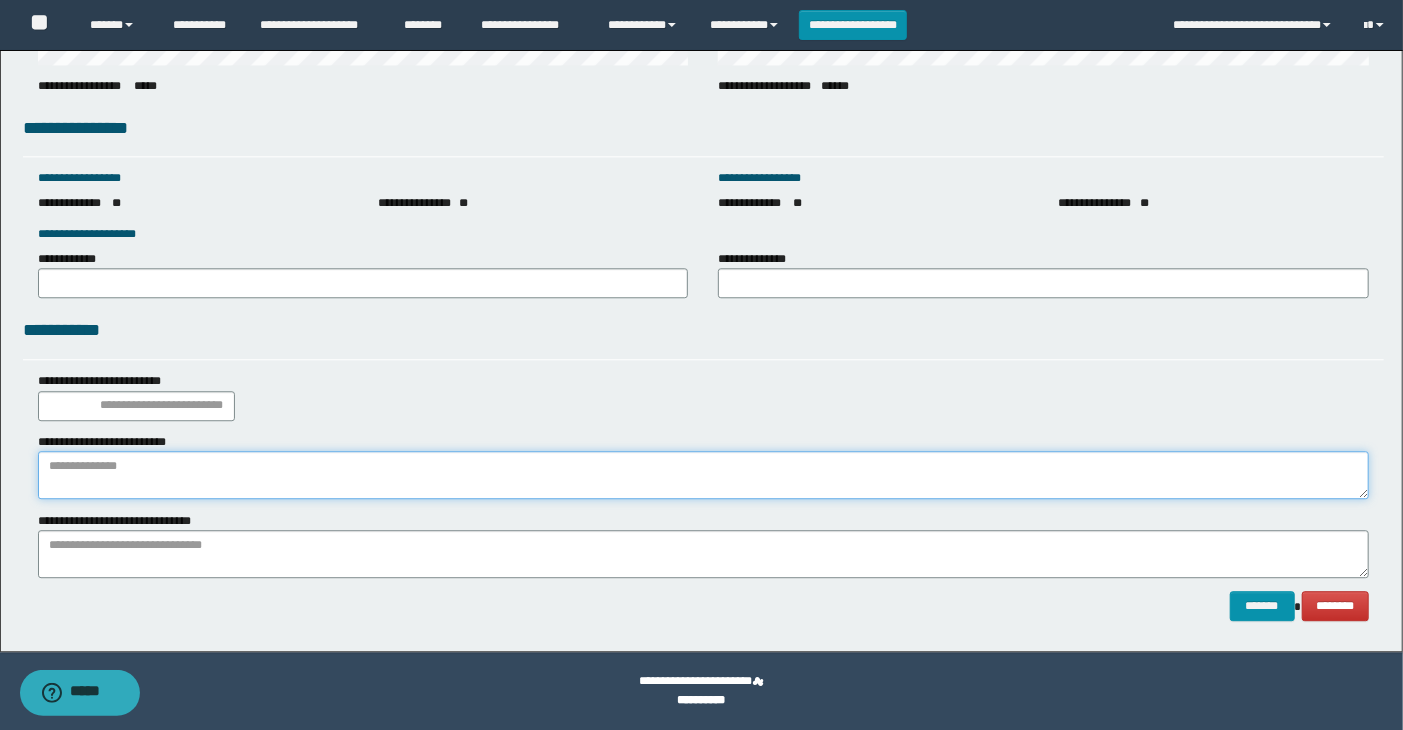 click at bounding box center [704, 475] 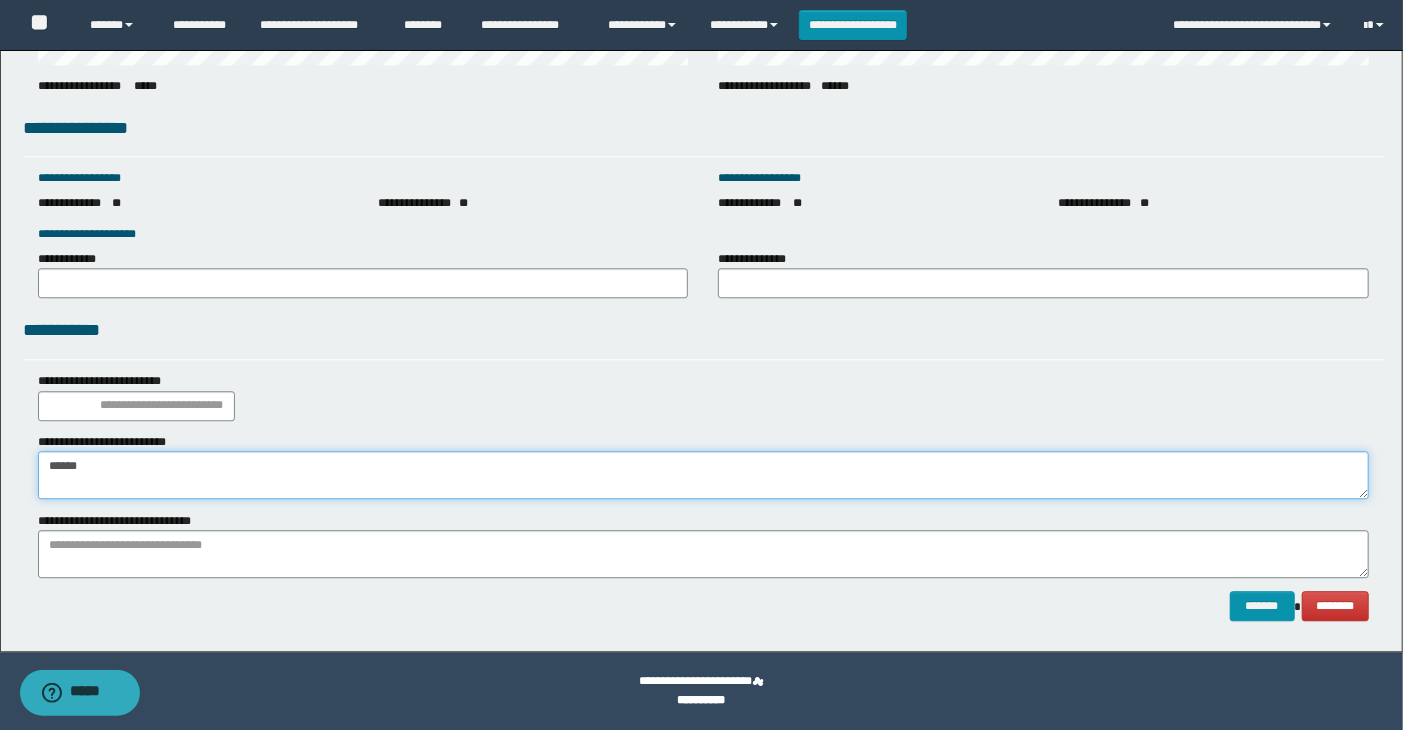 type on "******" 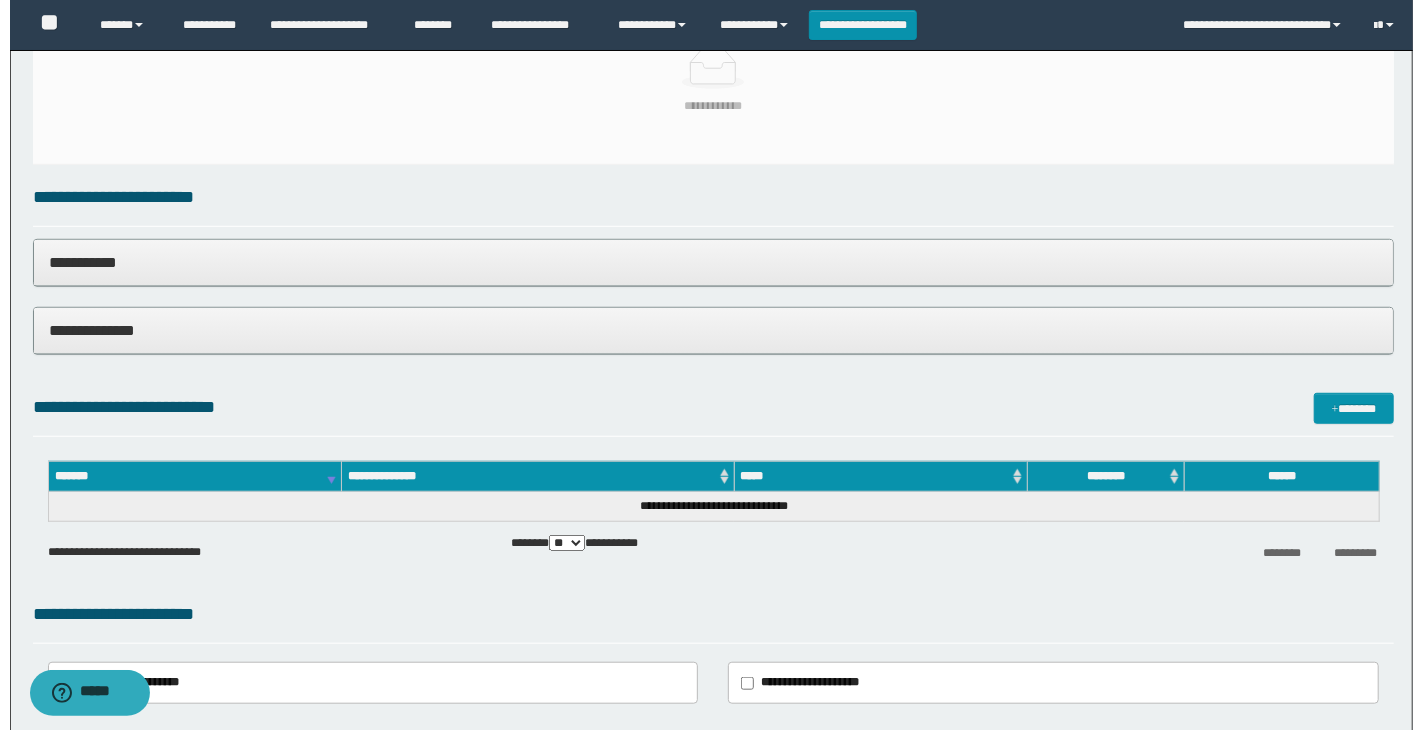 scroll, scrollTop: 76, scrollLeft: 0, axis: vertical 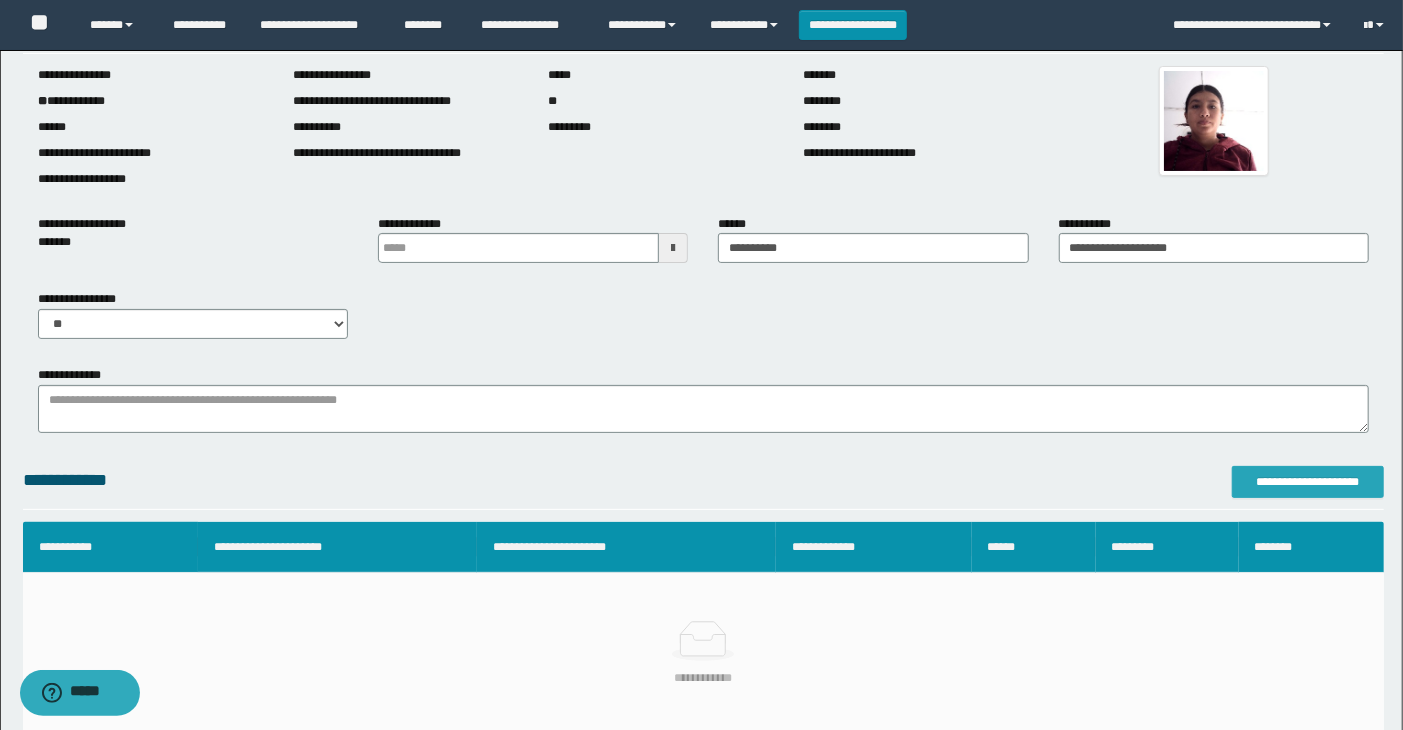 type on "**********" 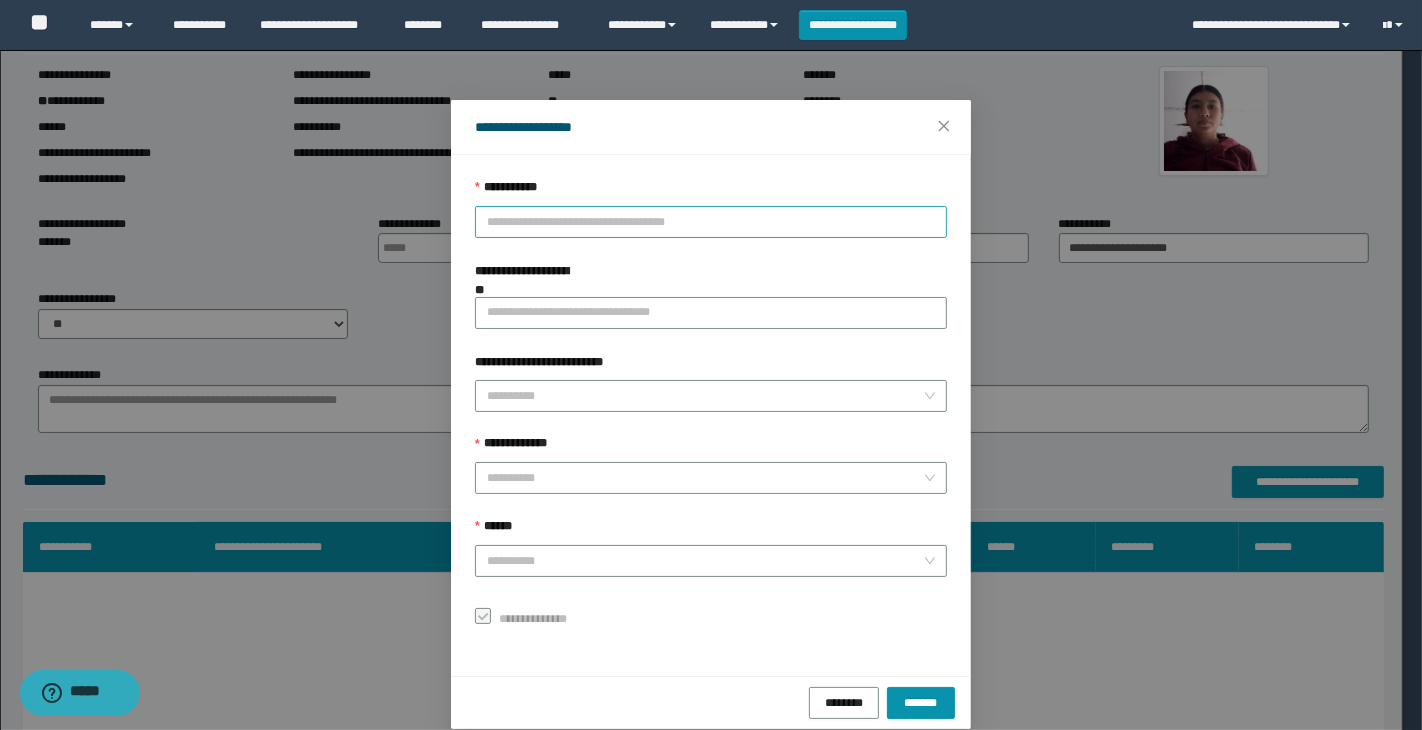click on "**********" at bounding box center (711, 222) 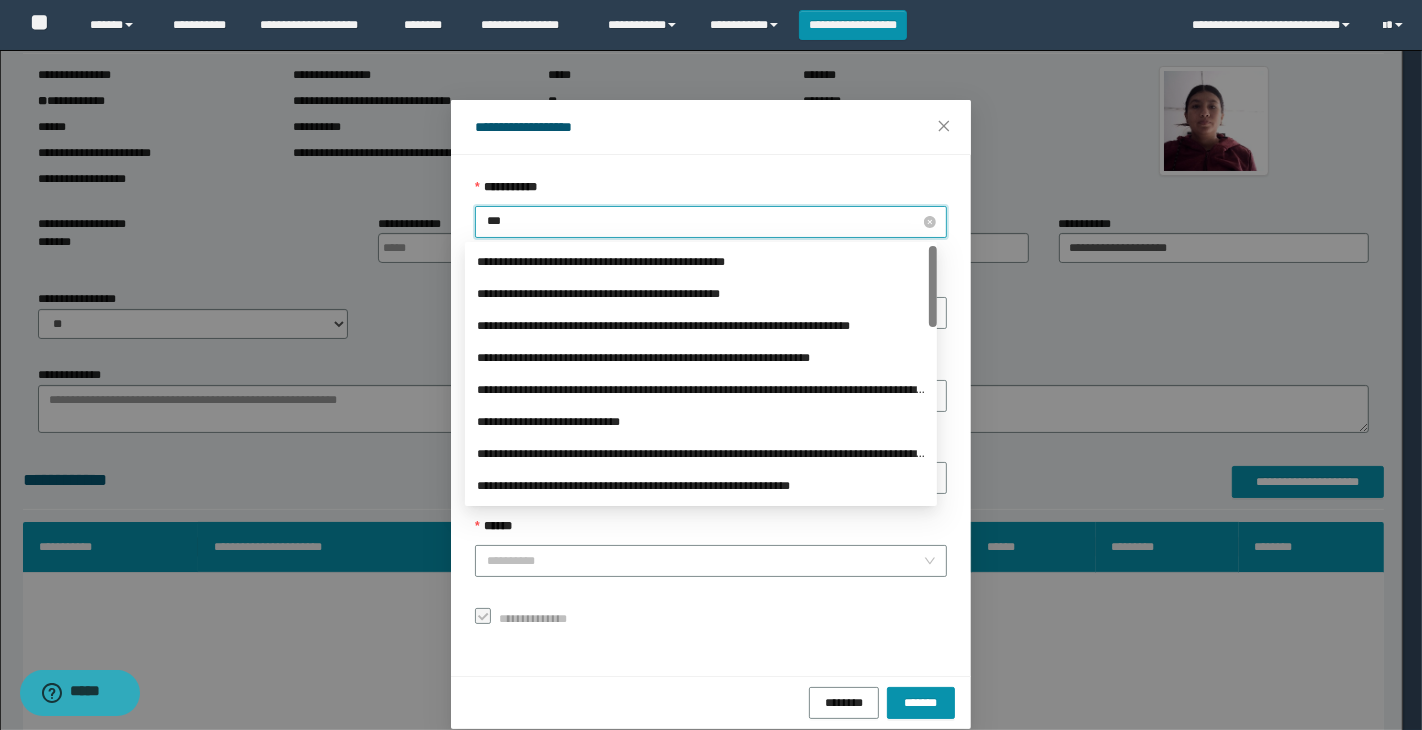 type on "****" 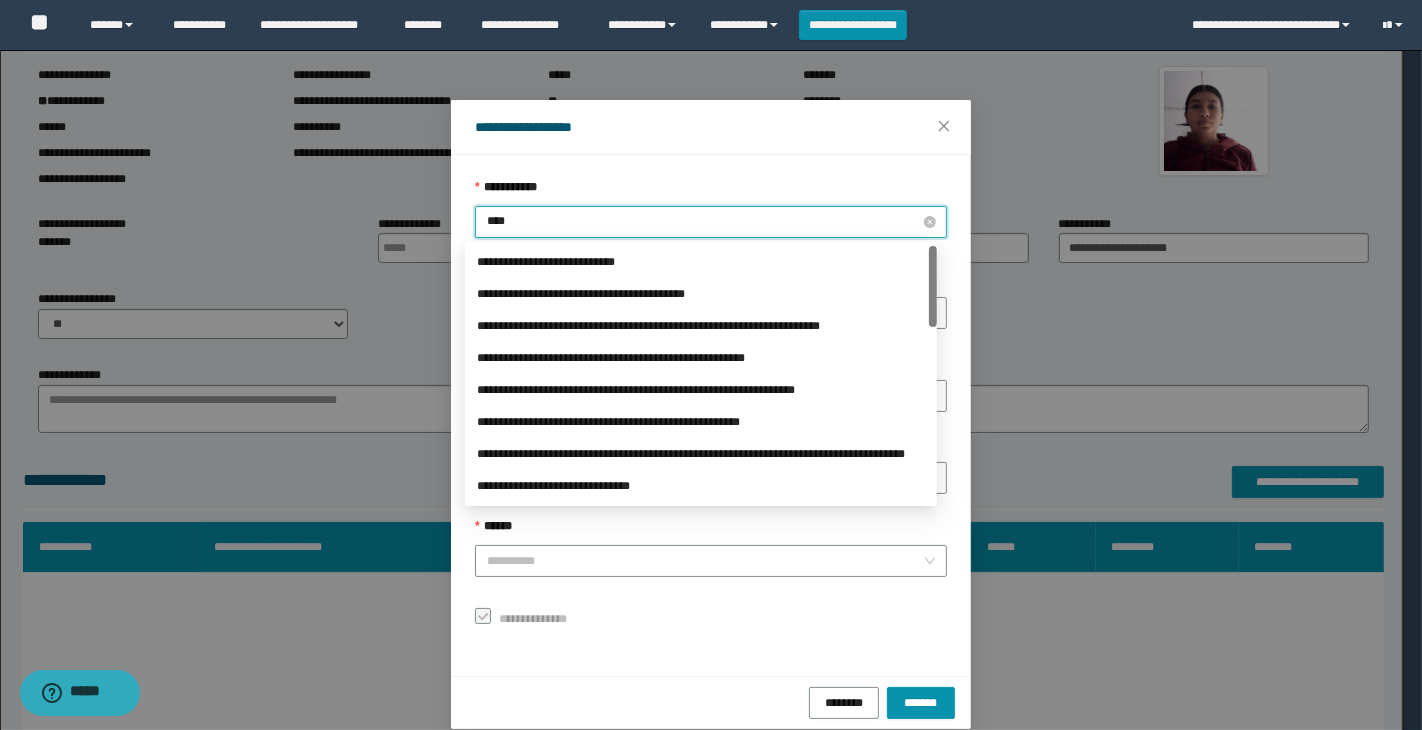 type 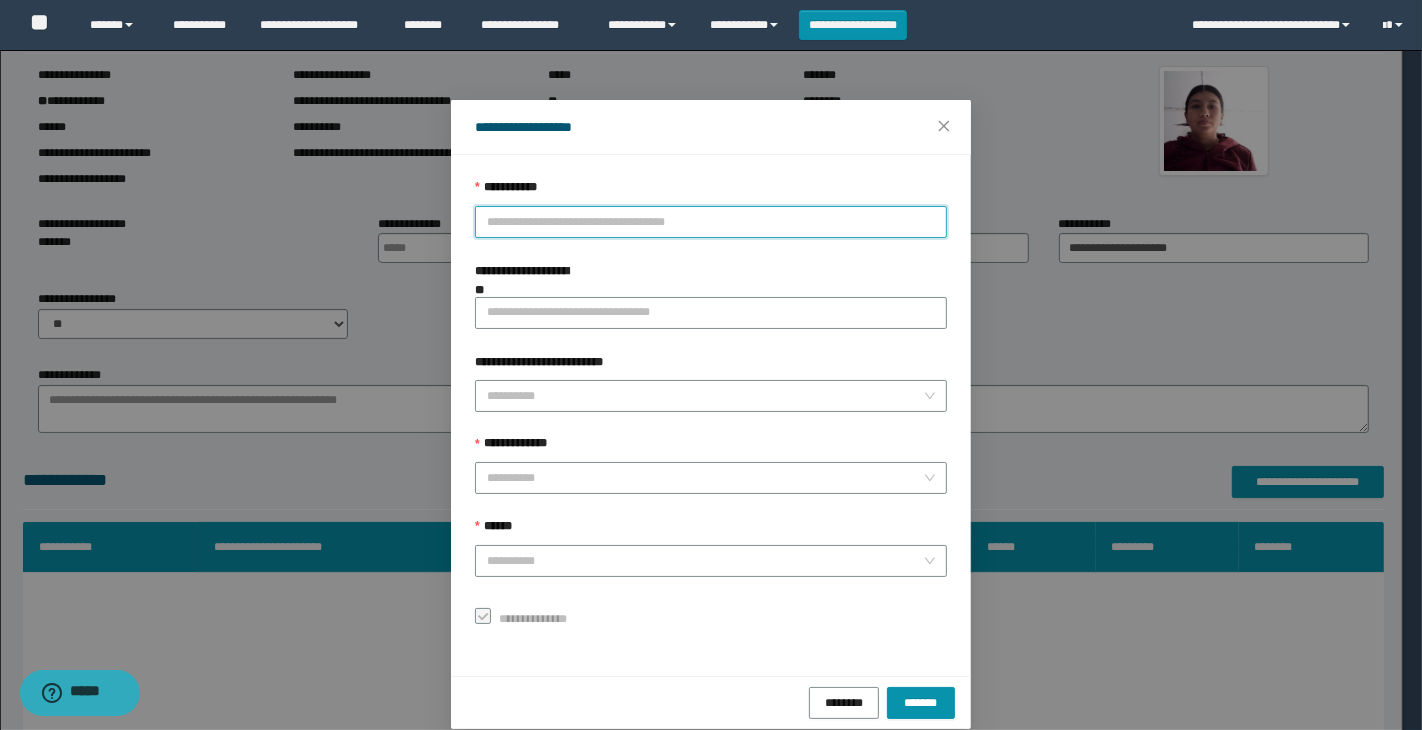 click on "**********" at bounding box center (711, 222) 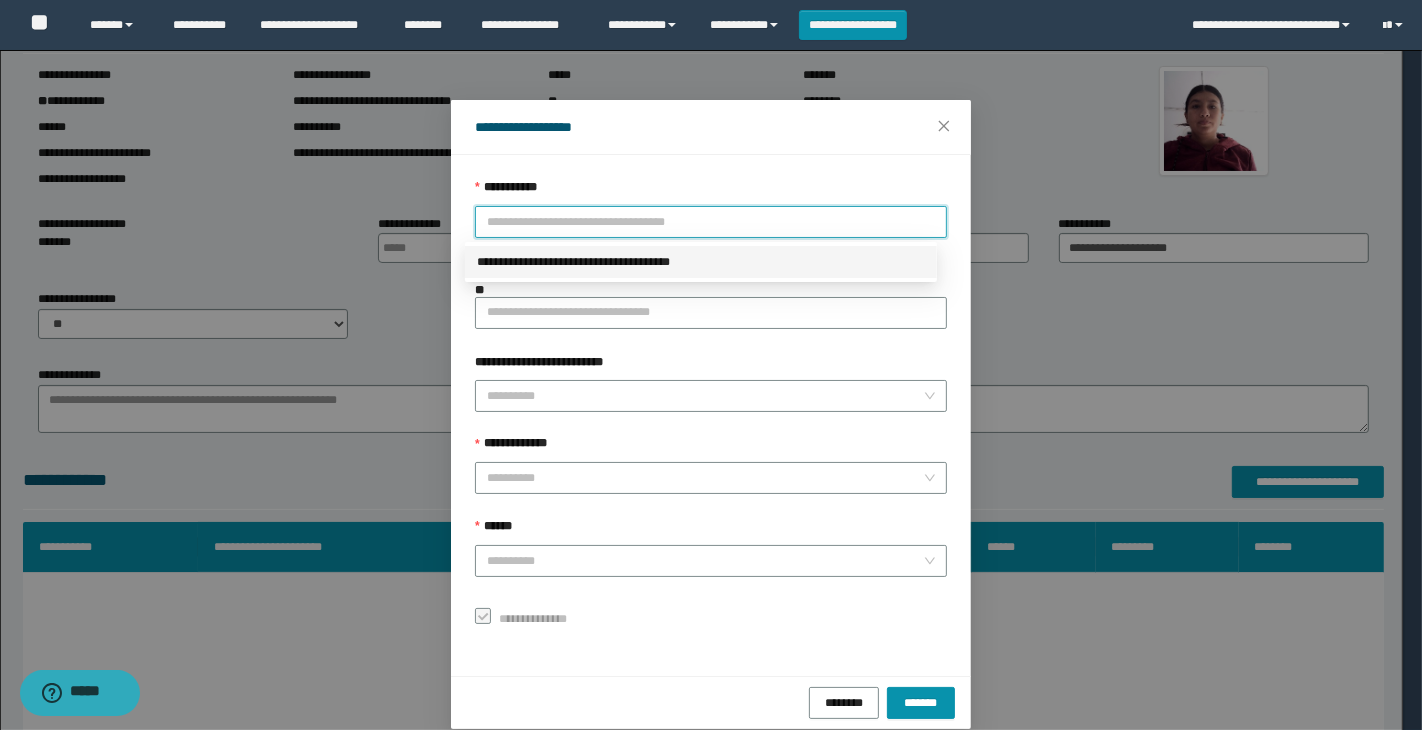 click on "**********" at bounding box center (701, 262) 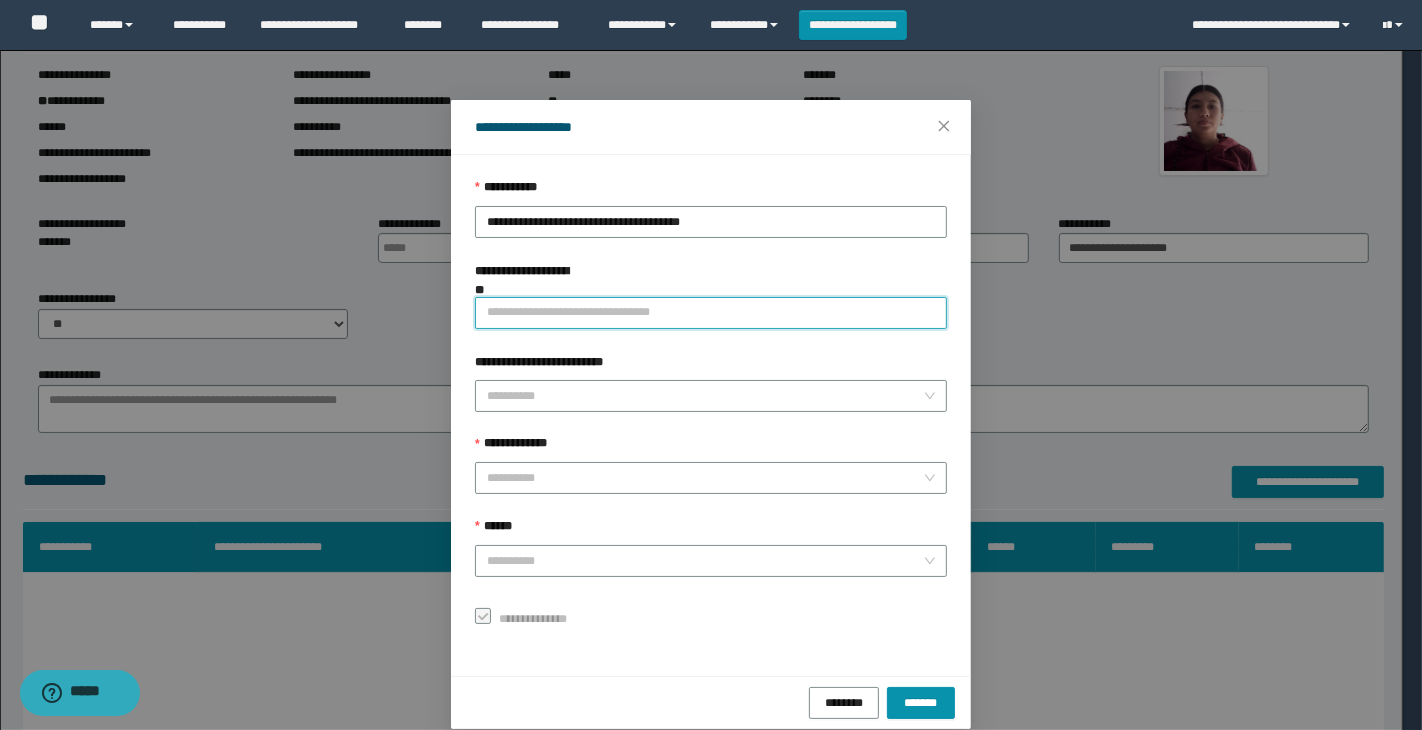 click on "**********" at bounding box center [711, 313] 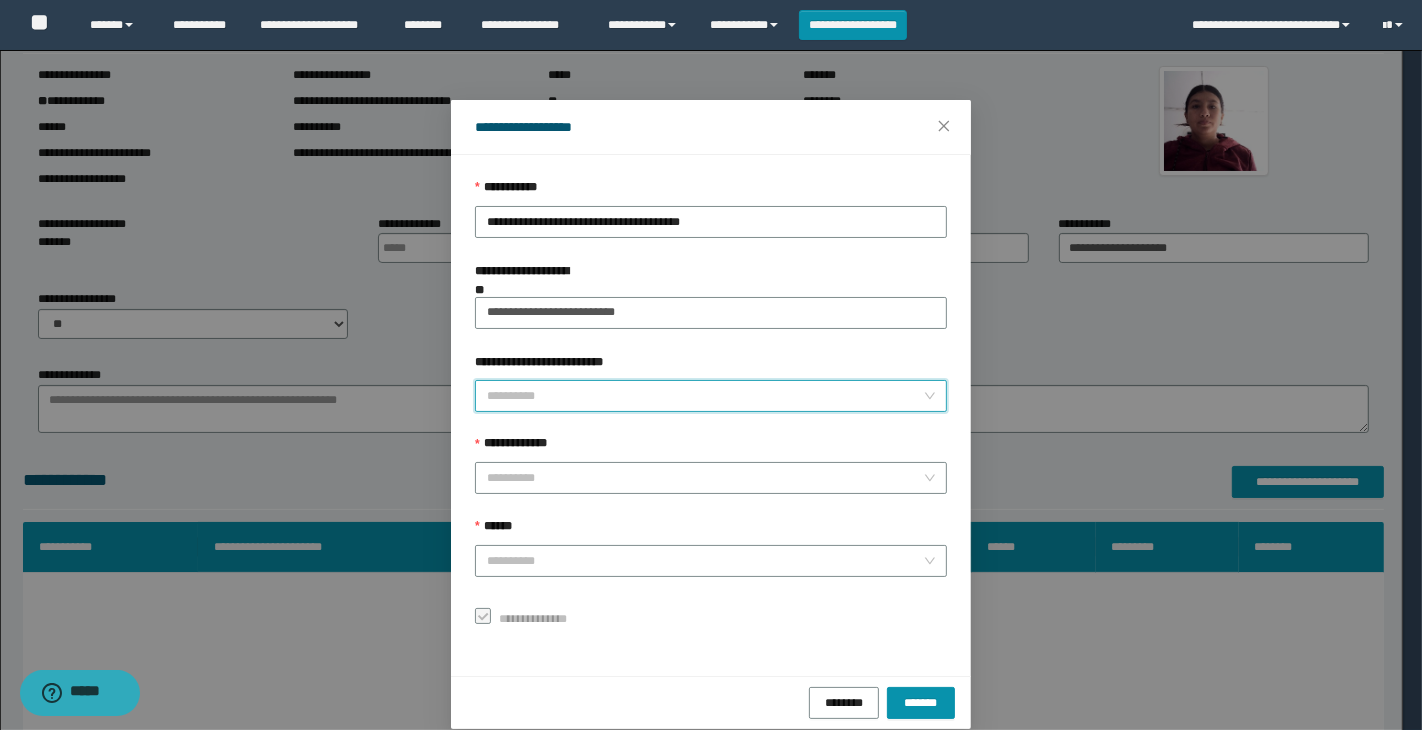click on "**********" at bounding box center [705, 396] 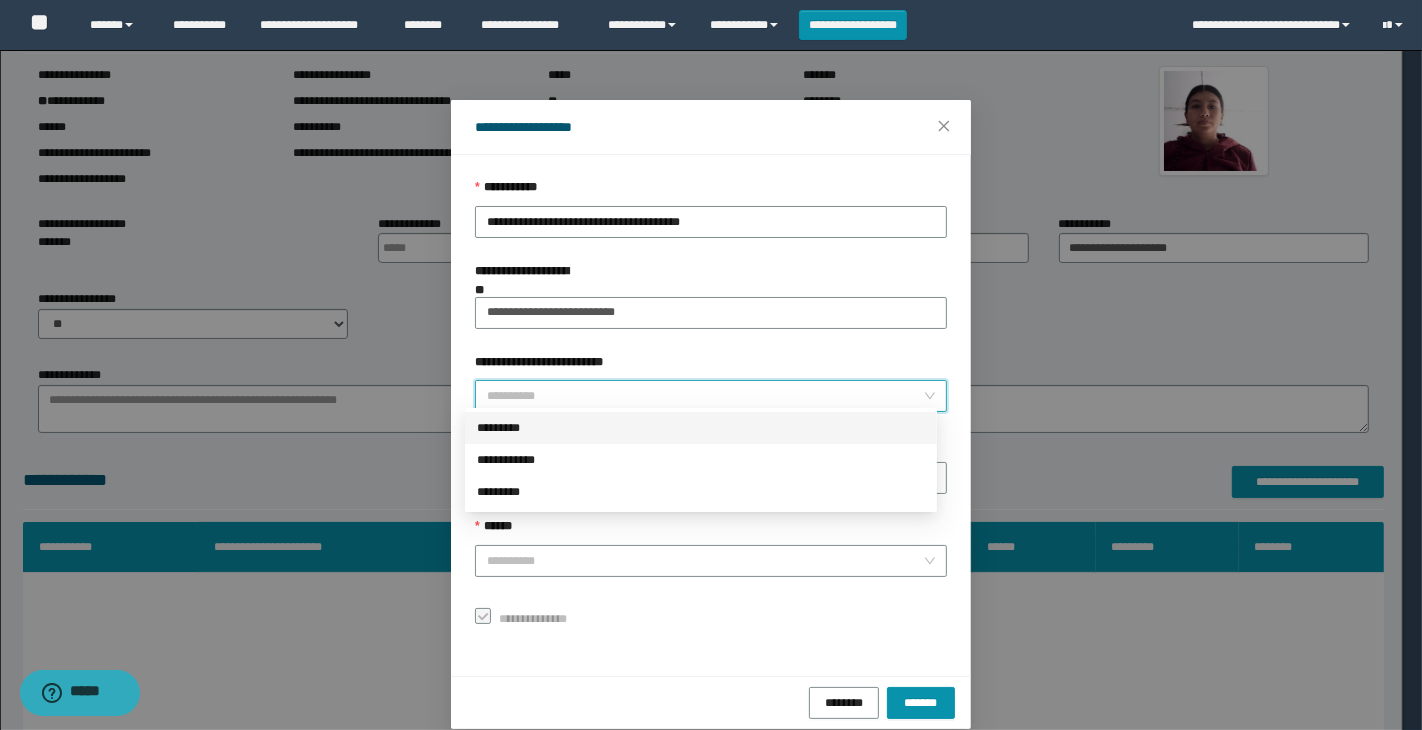 click on "*********" at bounding box center [701, 428] 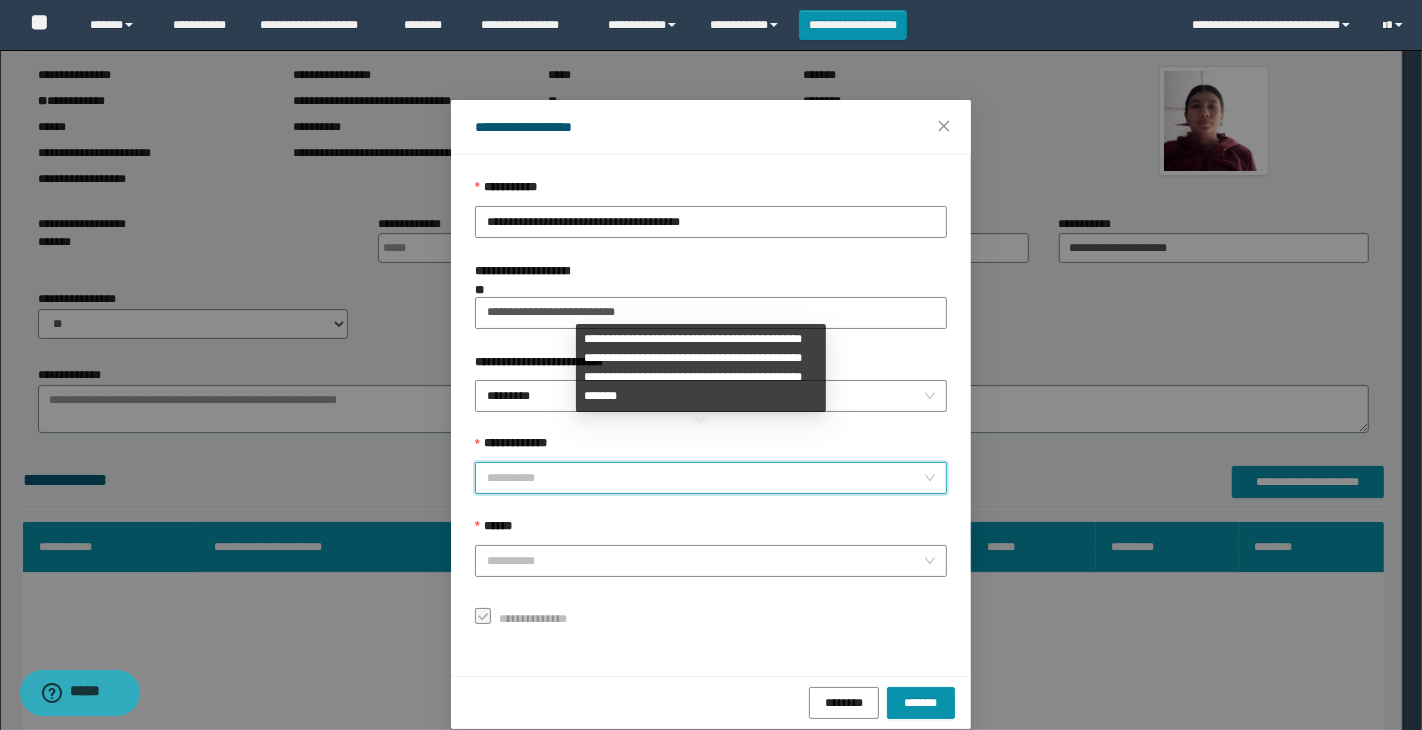 click on "**********" at bounding box center [705, 478] 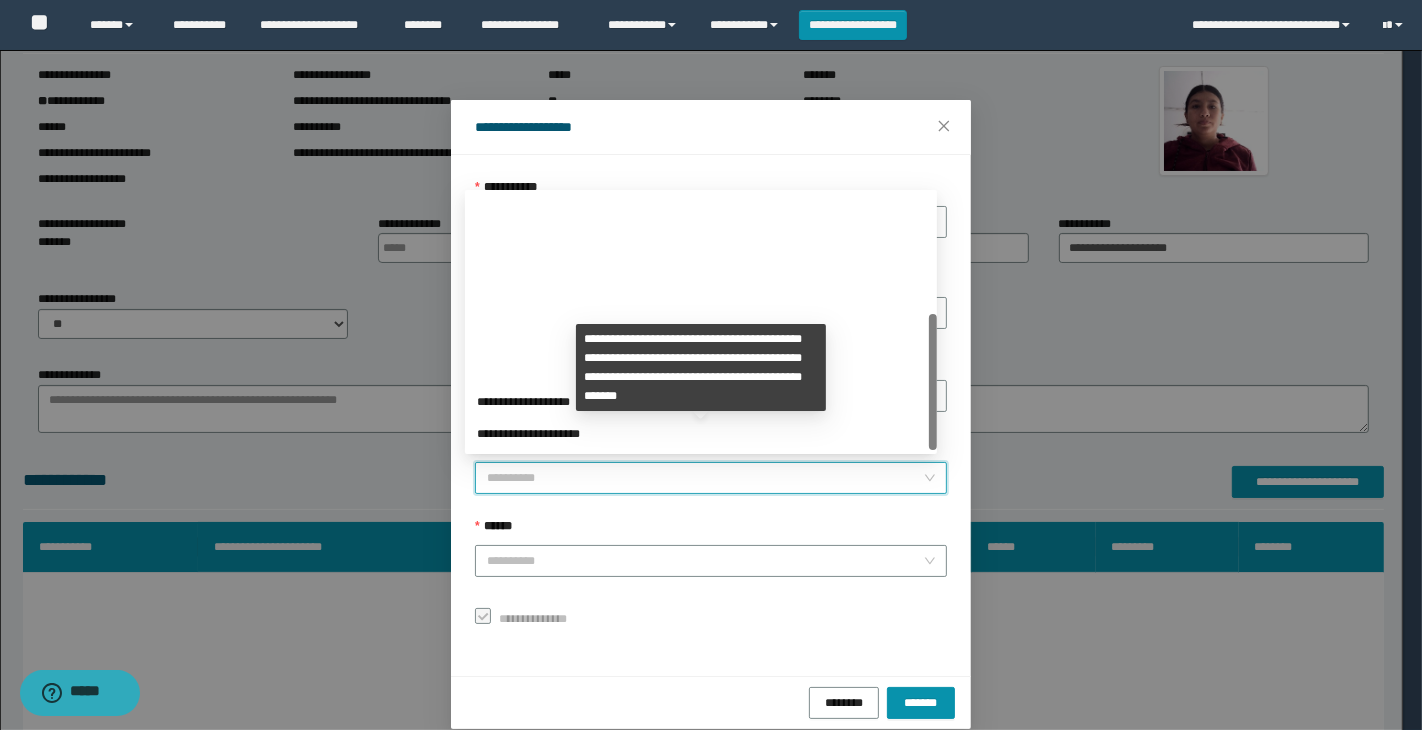 scroll, scrollTop: 223, scrollLeft: 0, axis: vertical 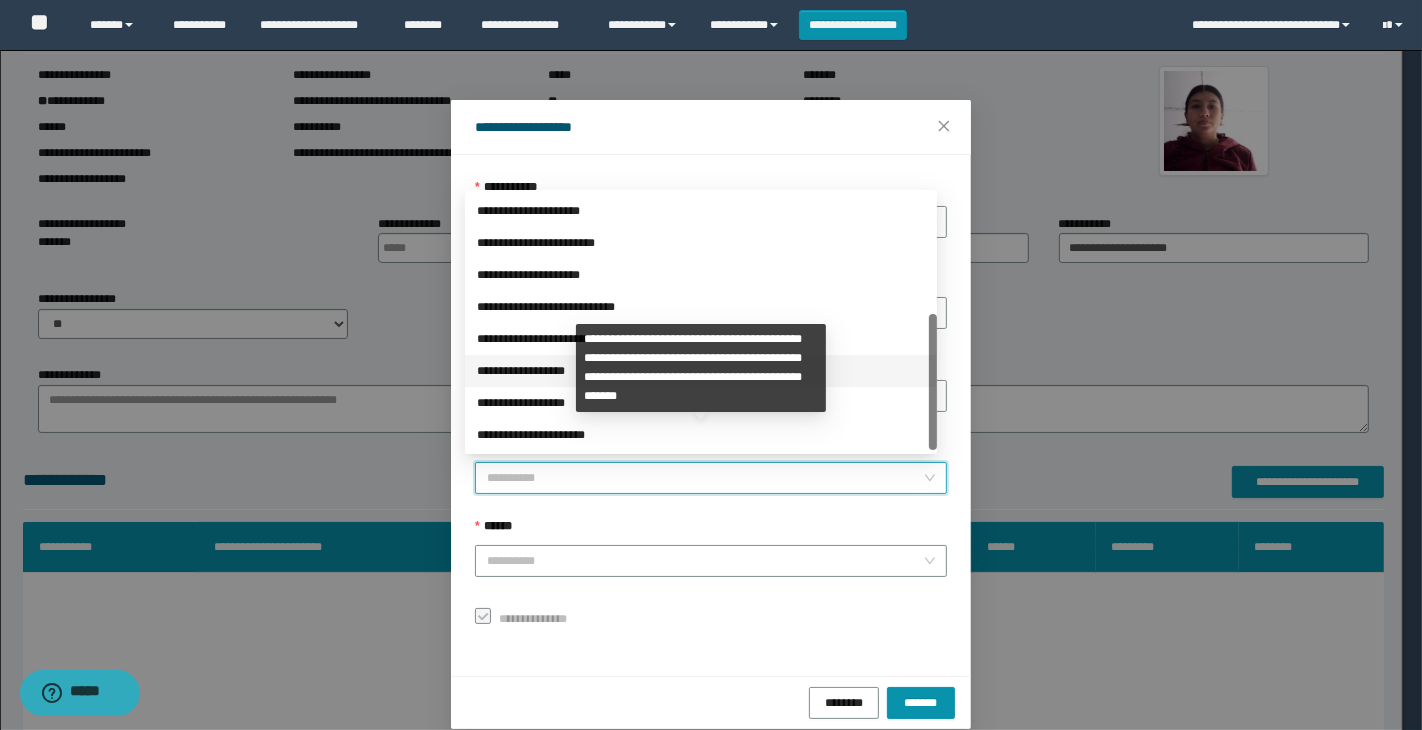click on "**********" at bounding box center [701, 371] 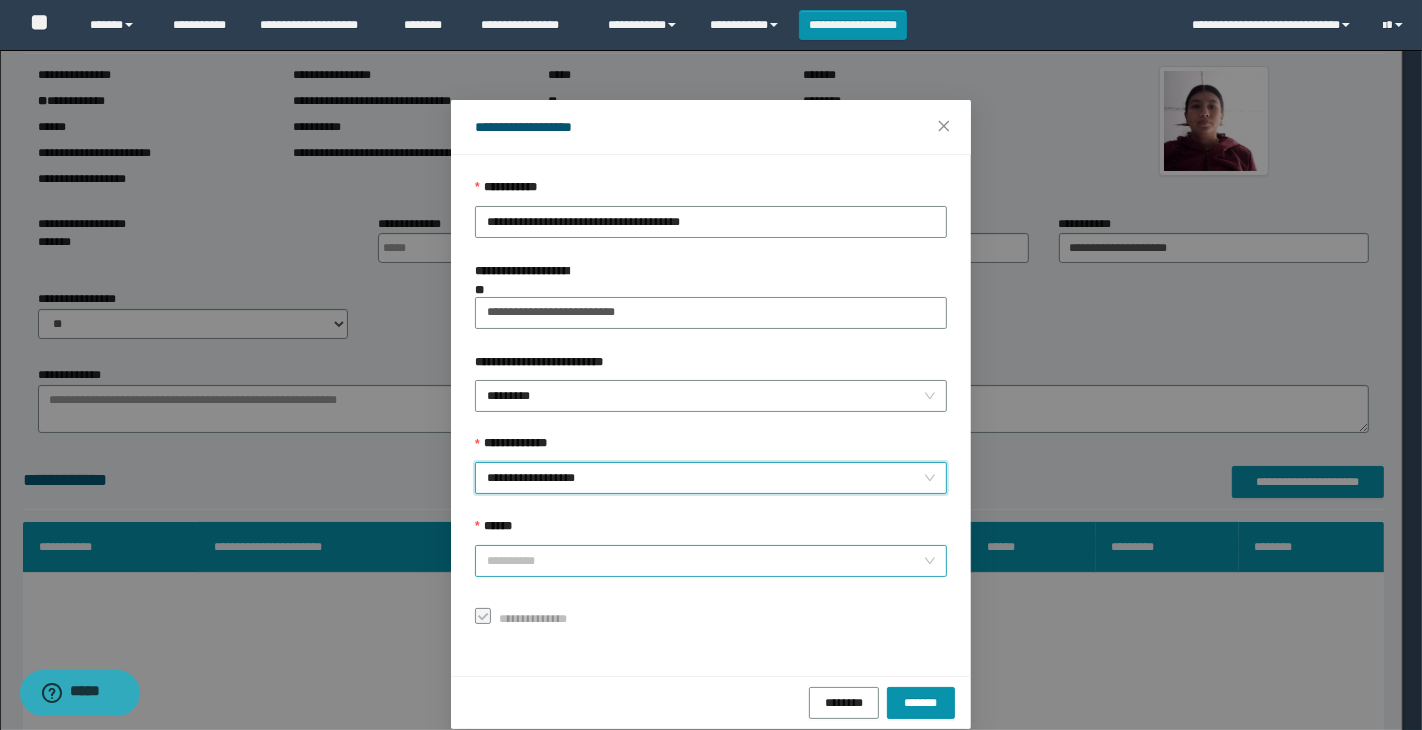 click on "******" at bounding box center [705, 561] 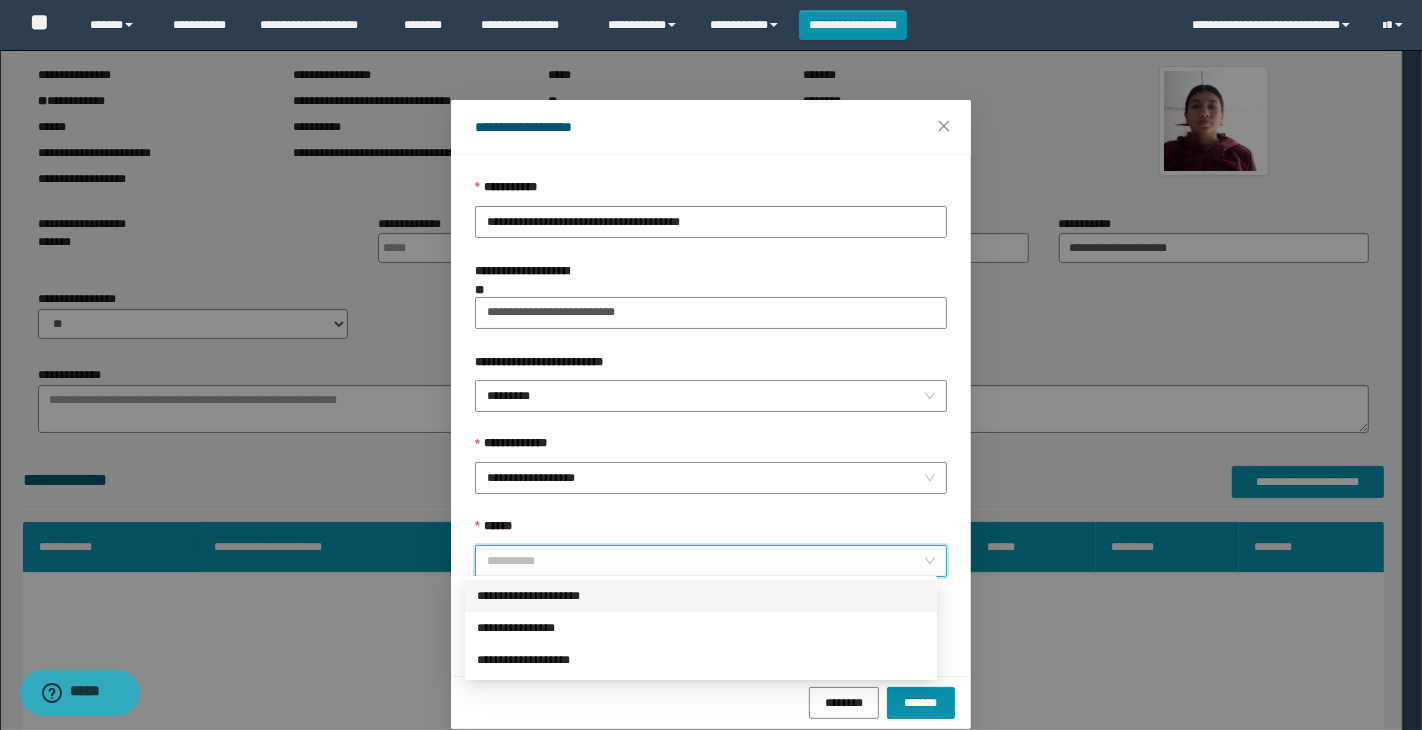 click on "**********" at bounding box center (701, 596) 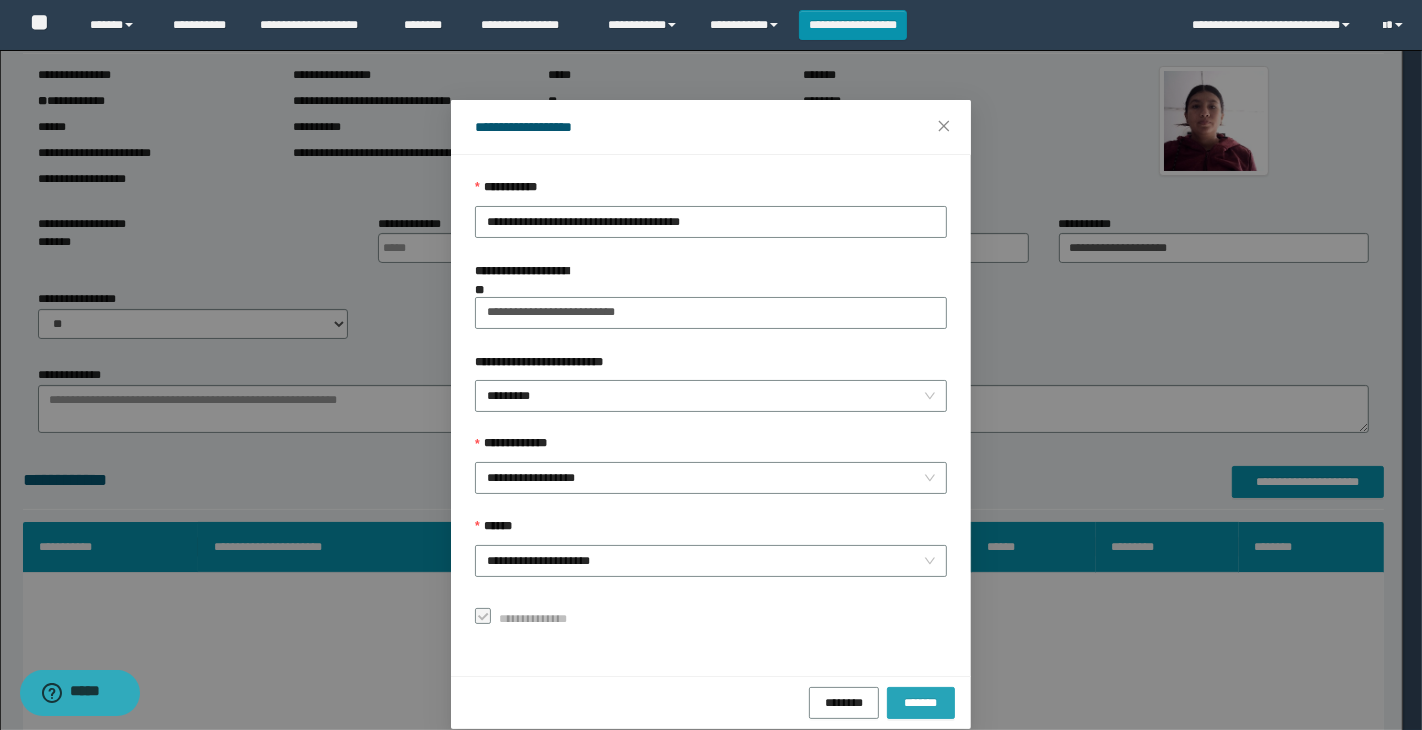 click on "*******" at bounding box center (921, 702) 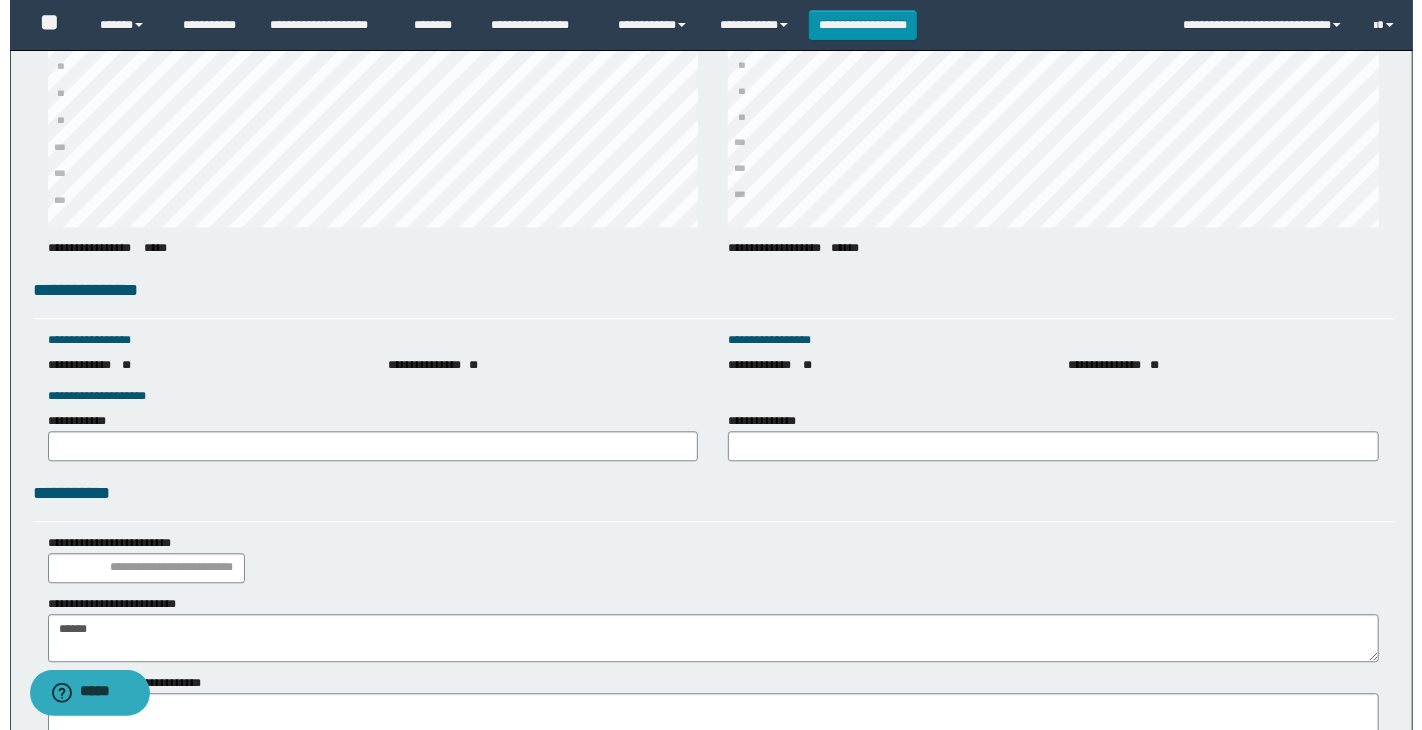 scroll, scrollTop: 2707, scrollLeft: 0, axis: vertical 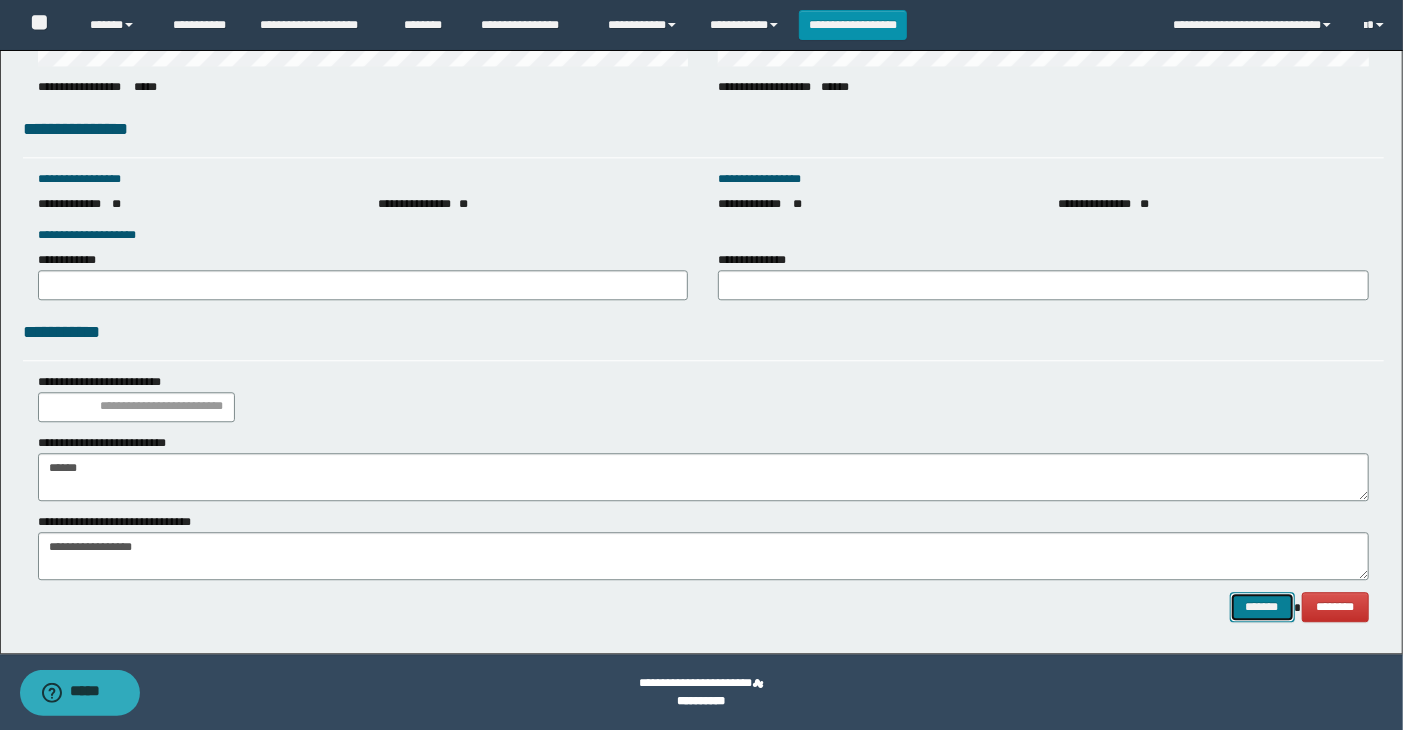 click on "*******" at bounding box center [1262, 607] 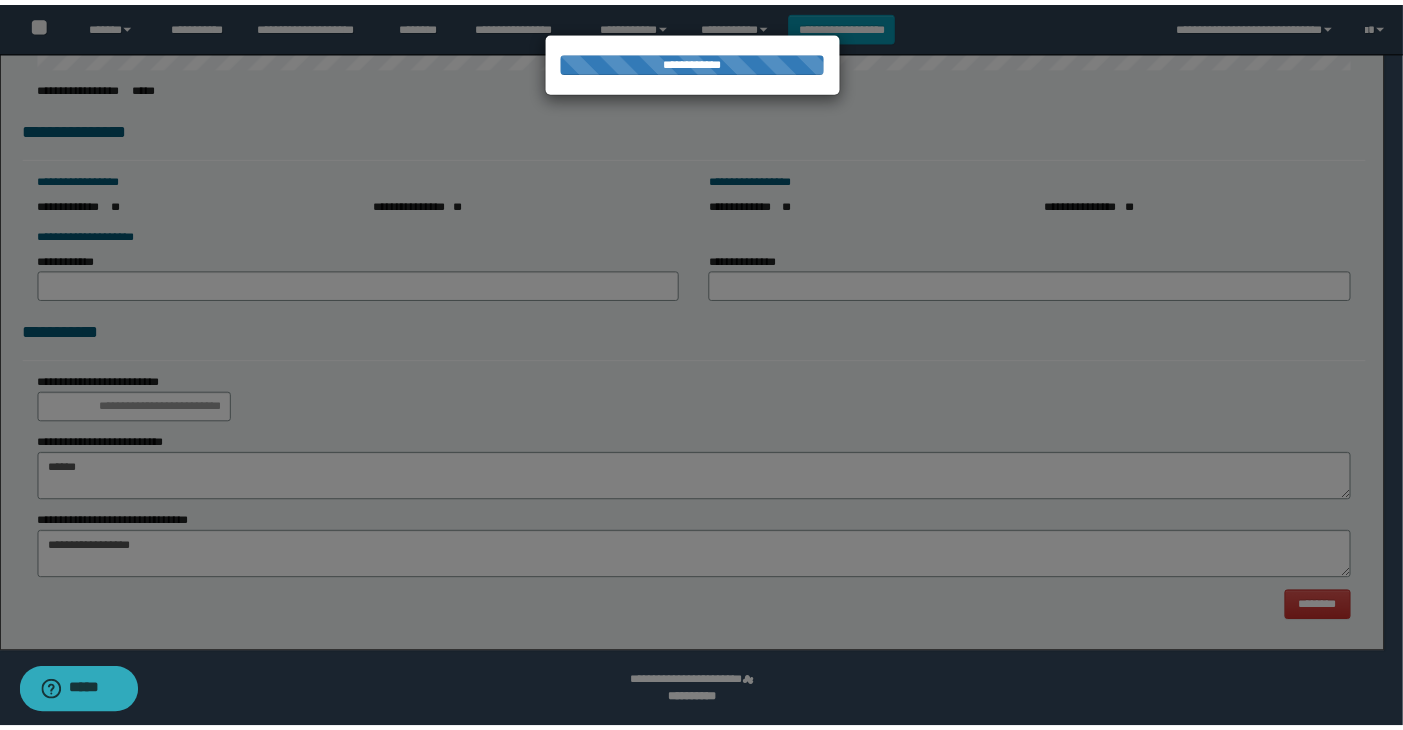 scroll, scrollTop: 0, scrollLeft: 0, axis: both 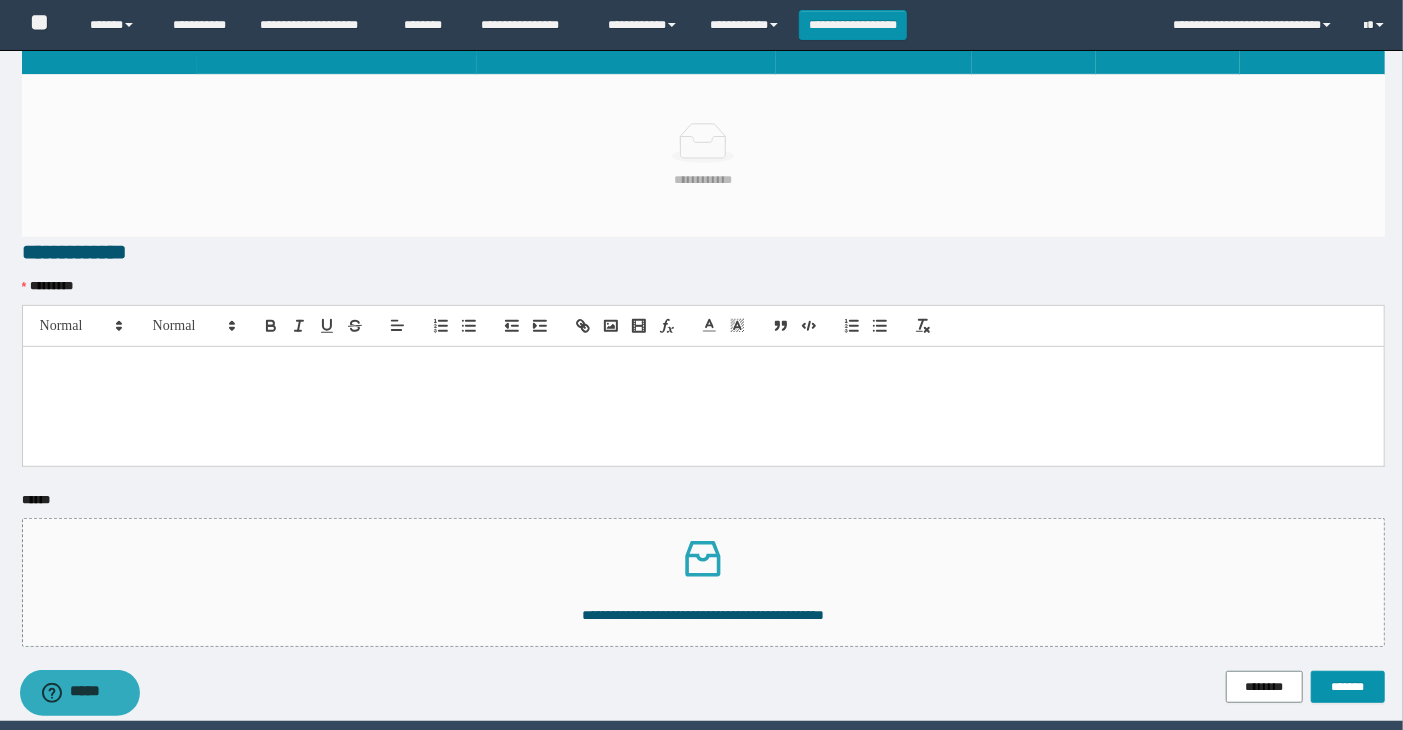 click at bounding box center [704, 406] 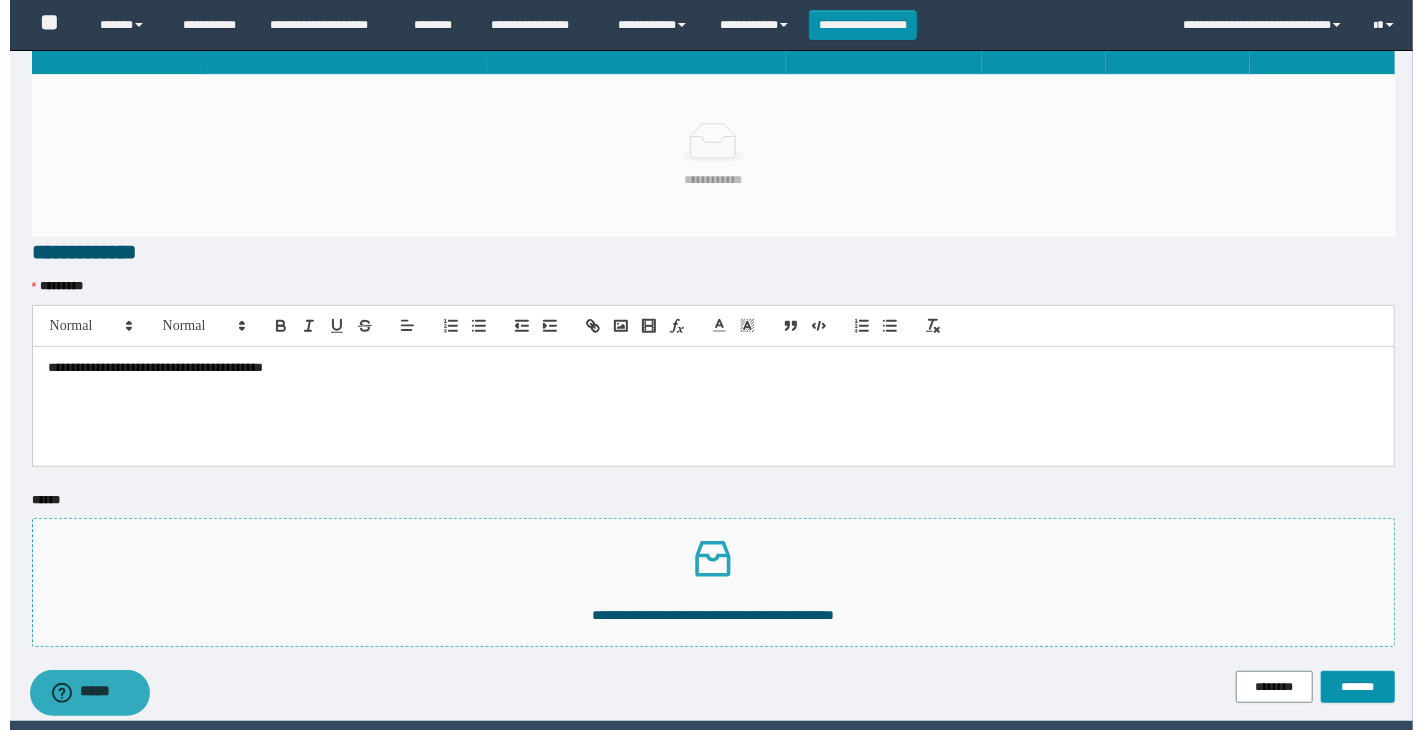 scroll, scrollTop: 0, scrollLeft: 0, axis: both 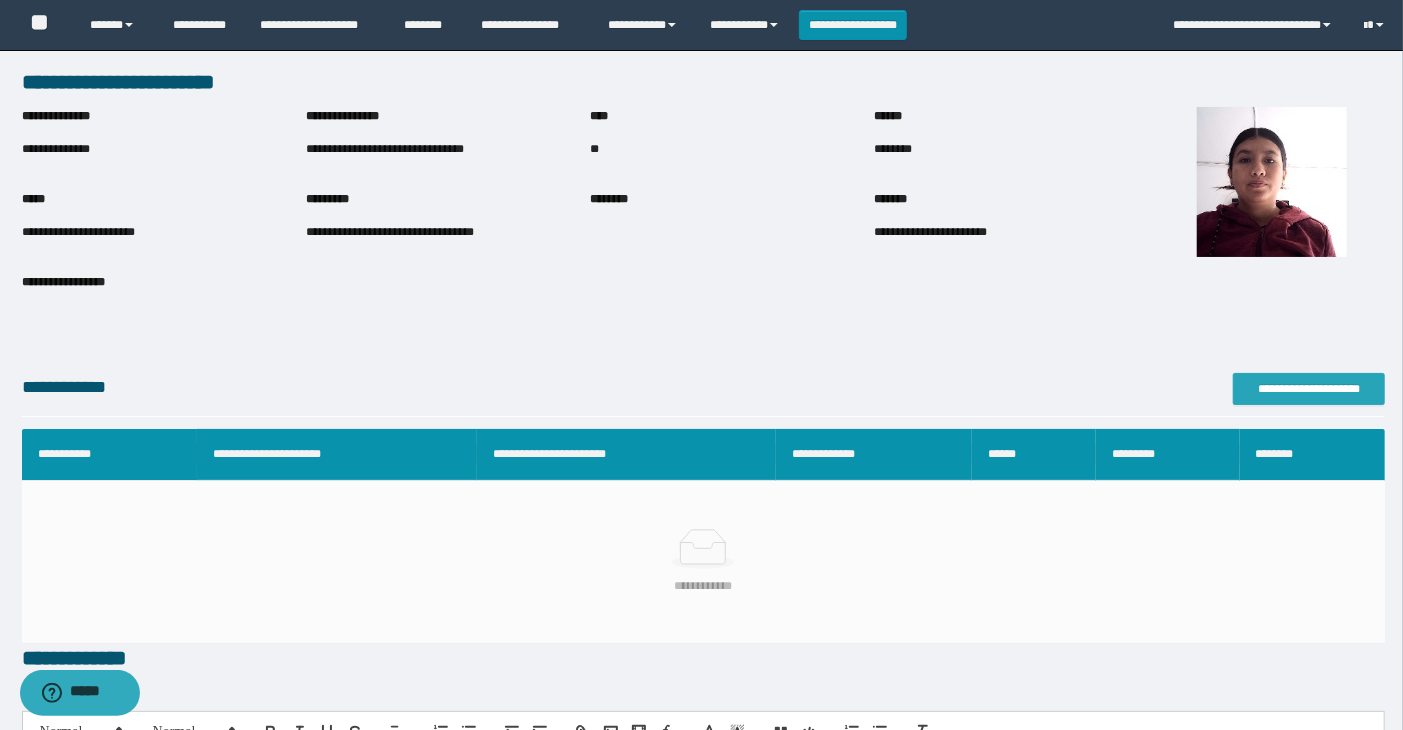 click on "**********" at bounding box center [1309, 389] 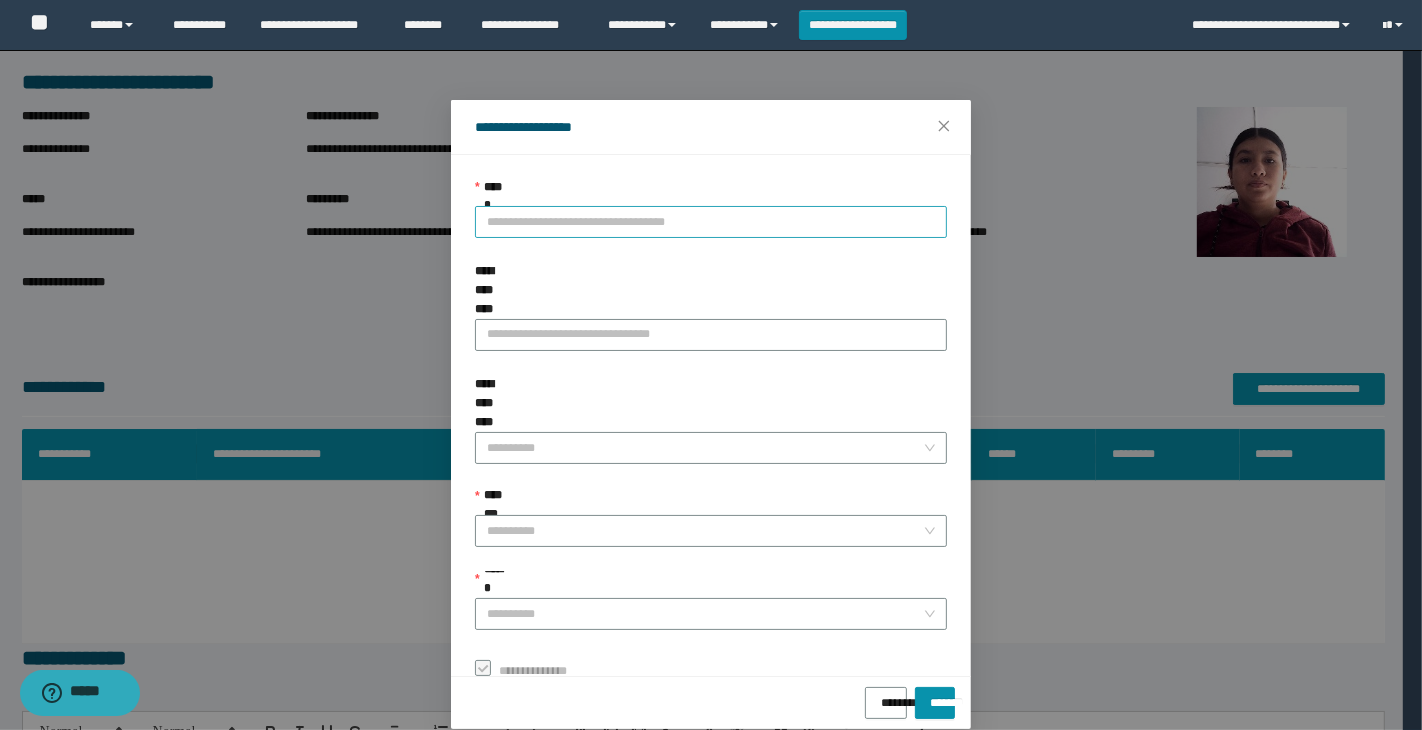 click on "**********" at bounding box center [711, 222] 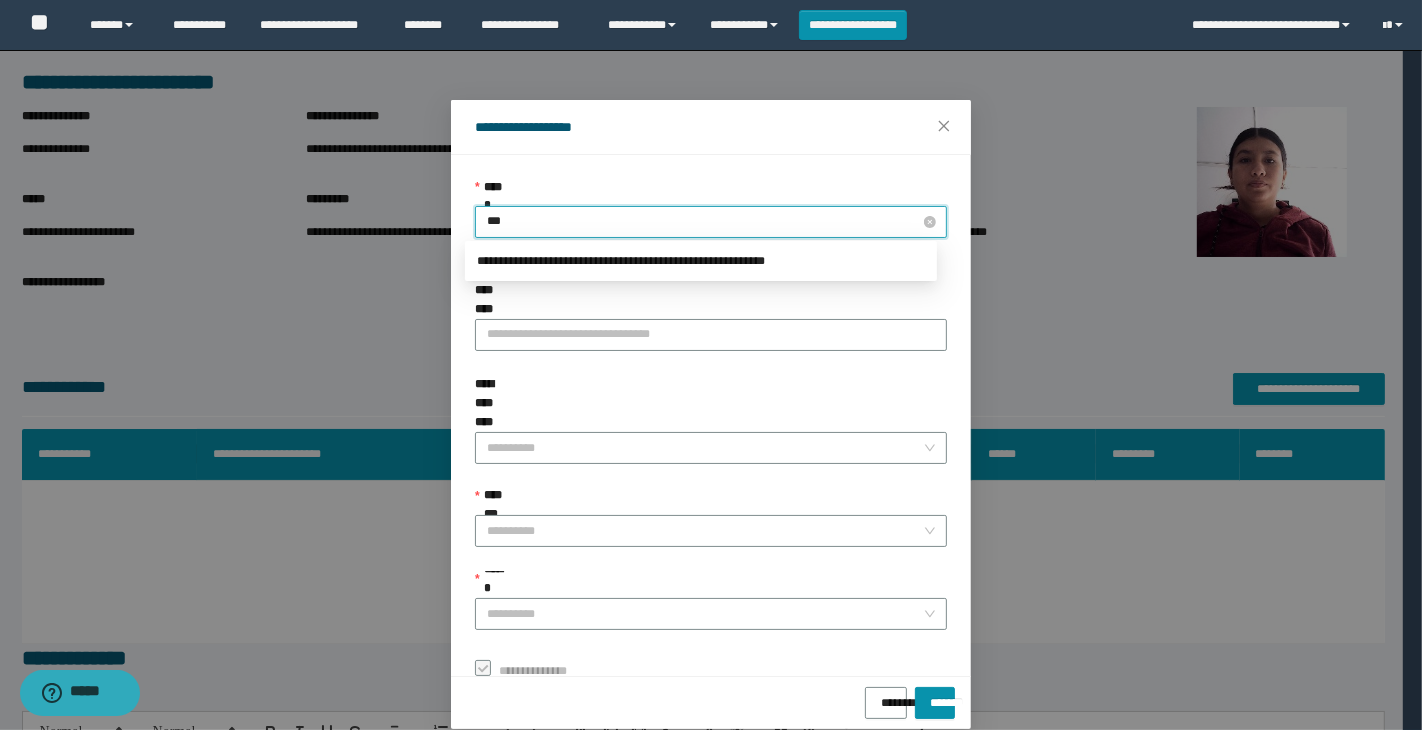 type on "***" 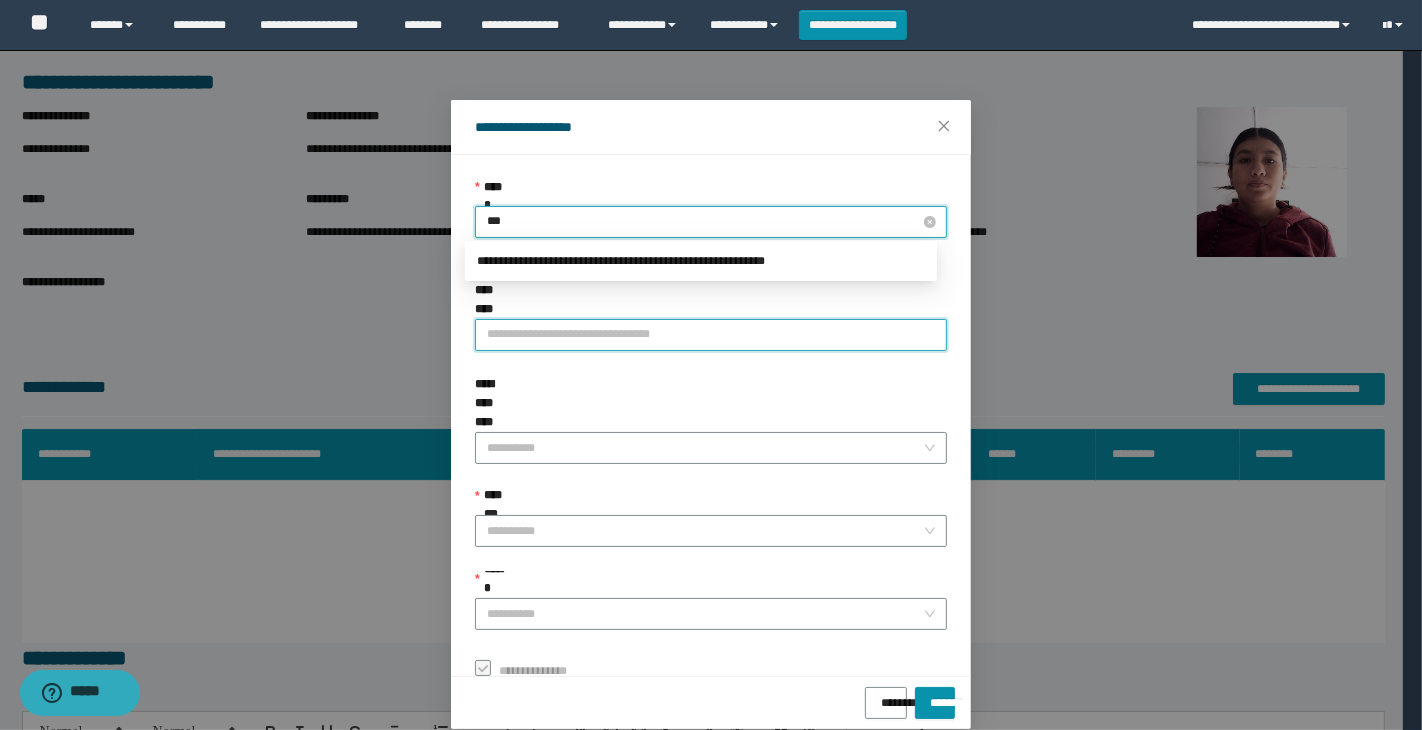 type 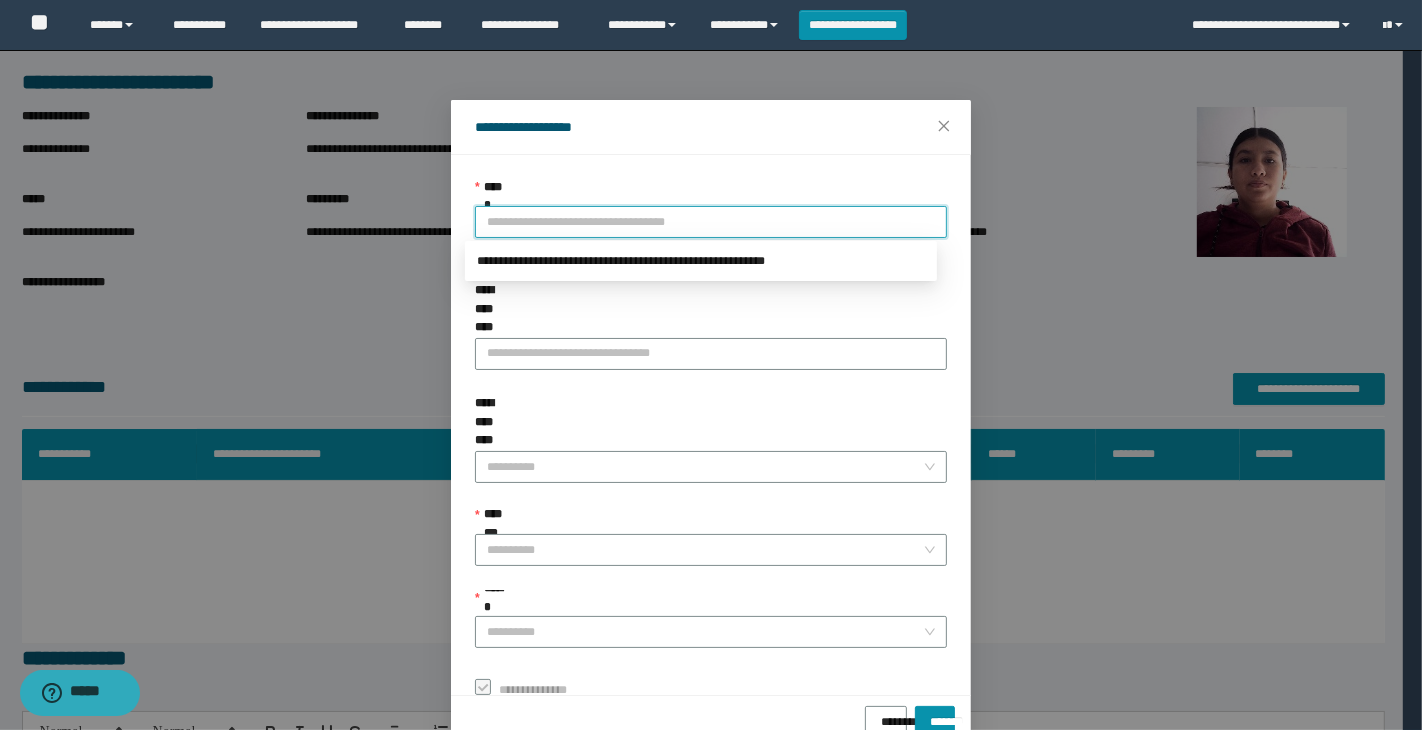 click on "**********" at bounding box center (711, 222) 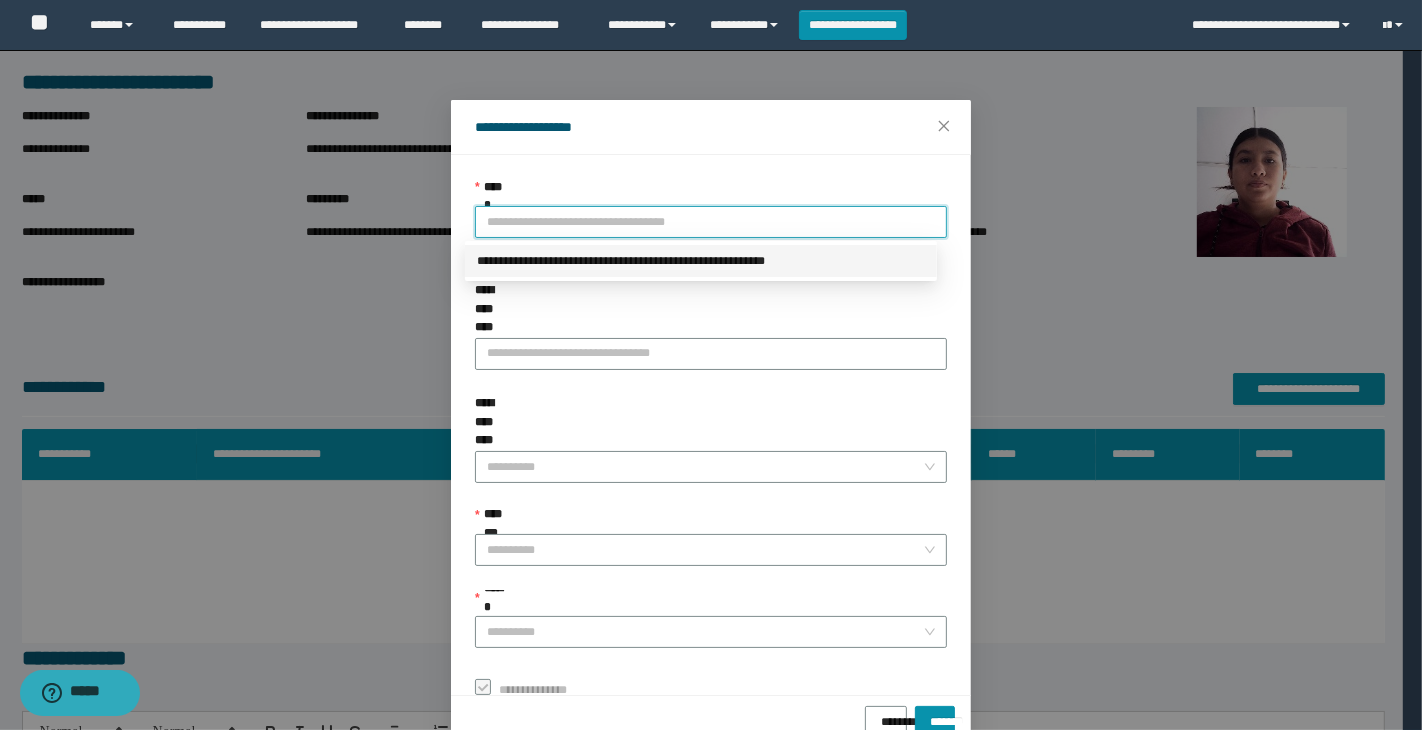 click on "**********" at bounding box center (701, 261) 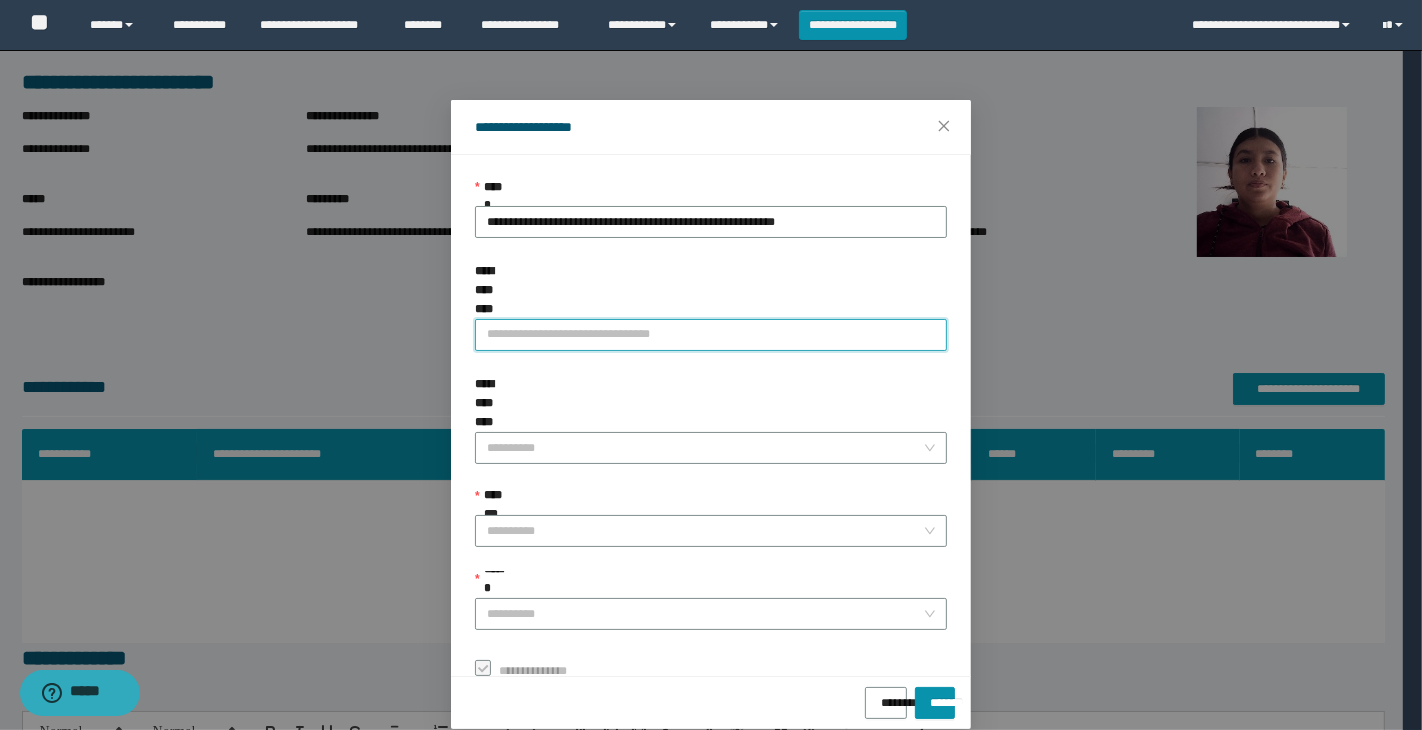 click on "**********" at bounding box center (711, 335) 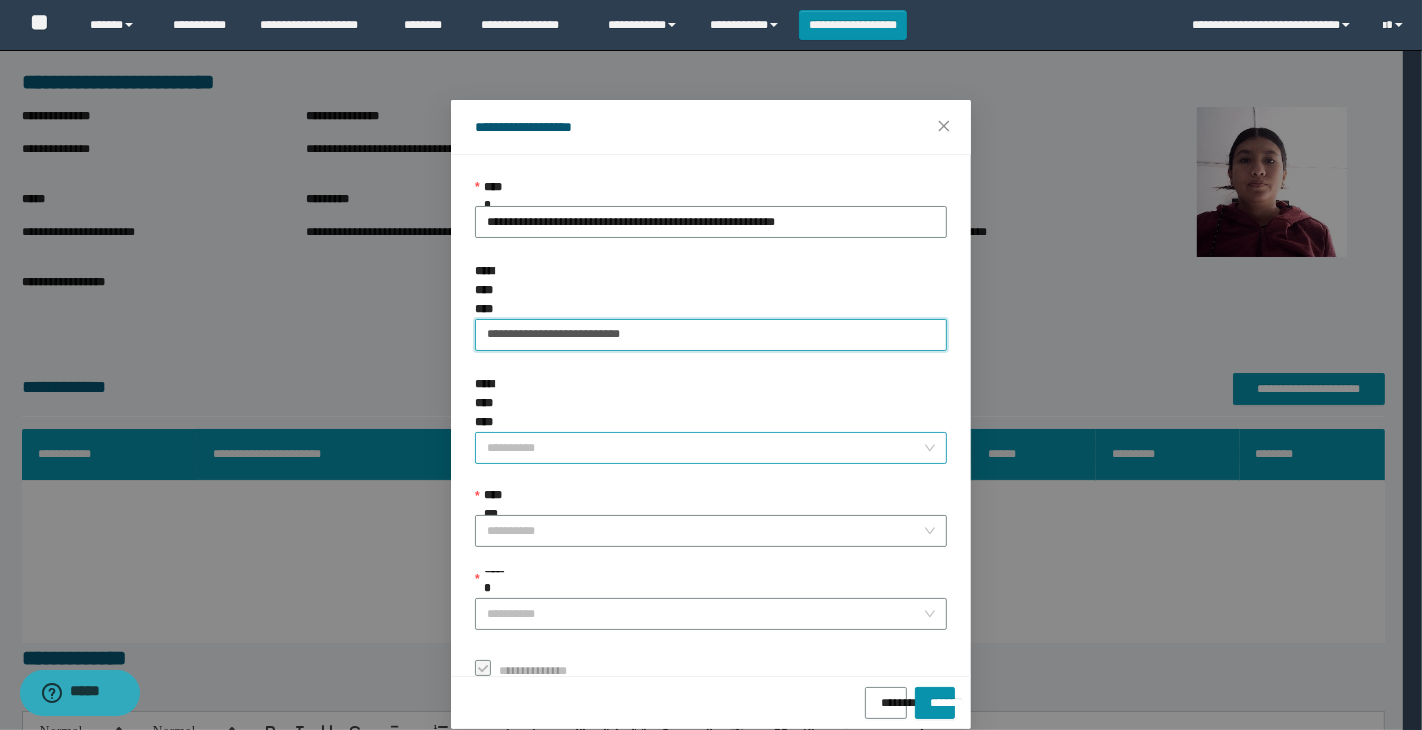 type on "**********" 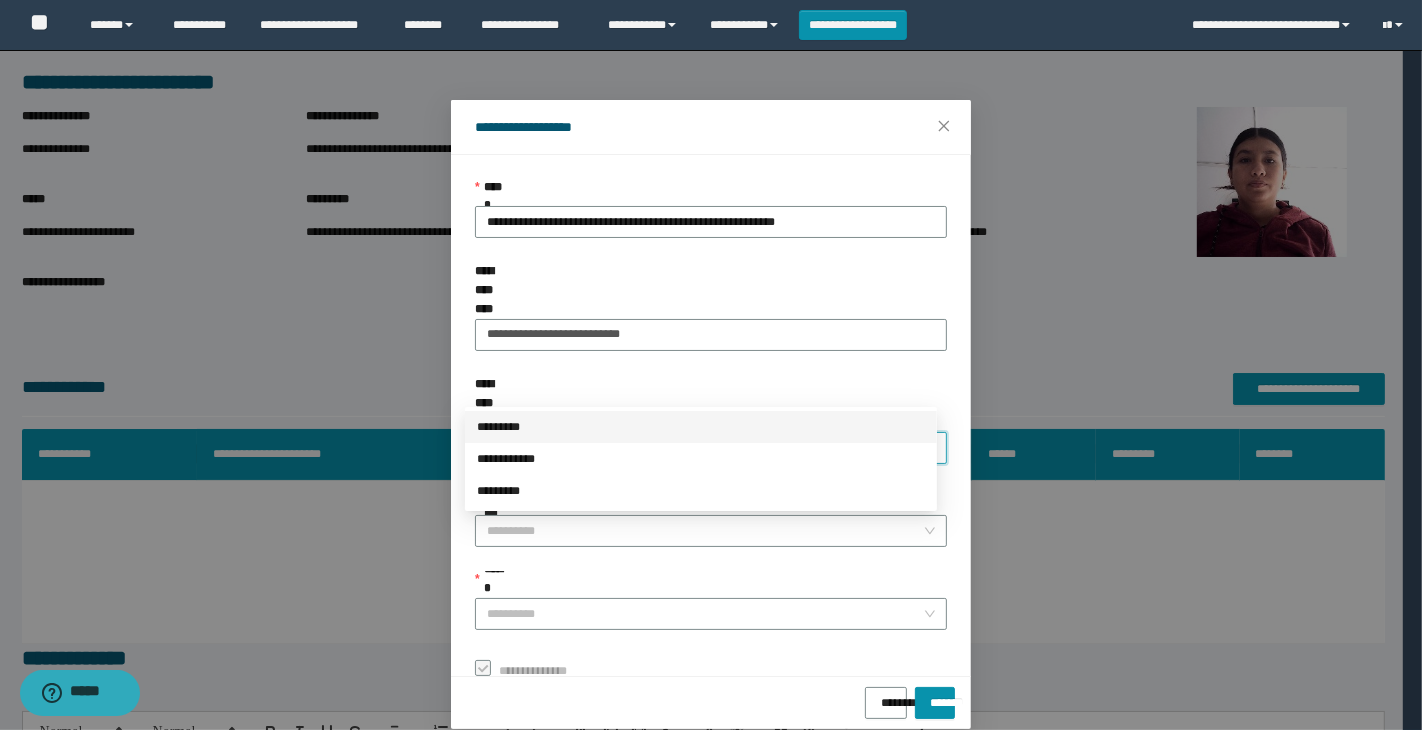 click on "**********" at bounding box center (705, 448) 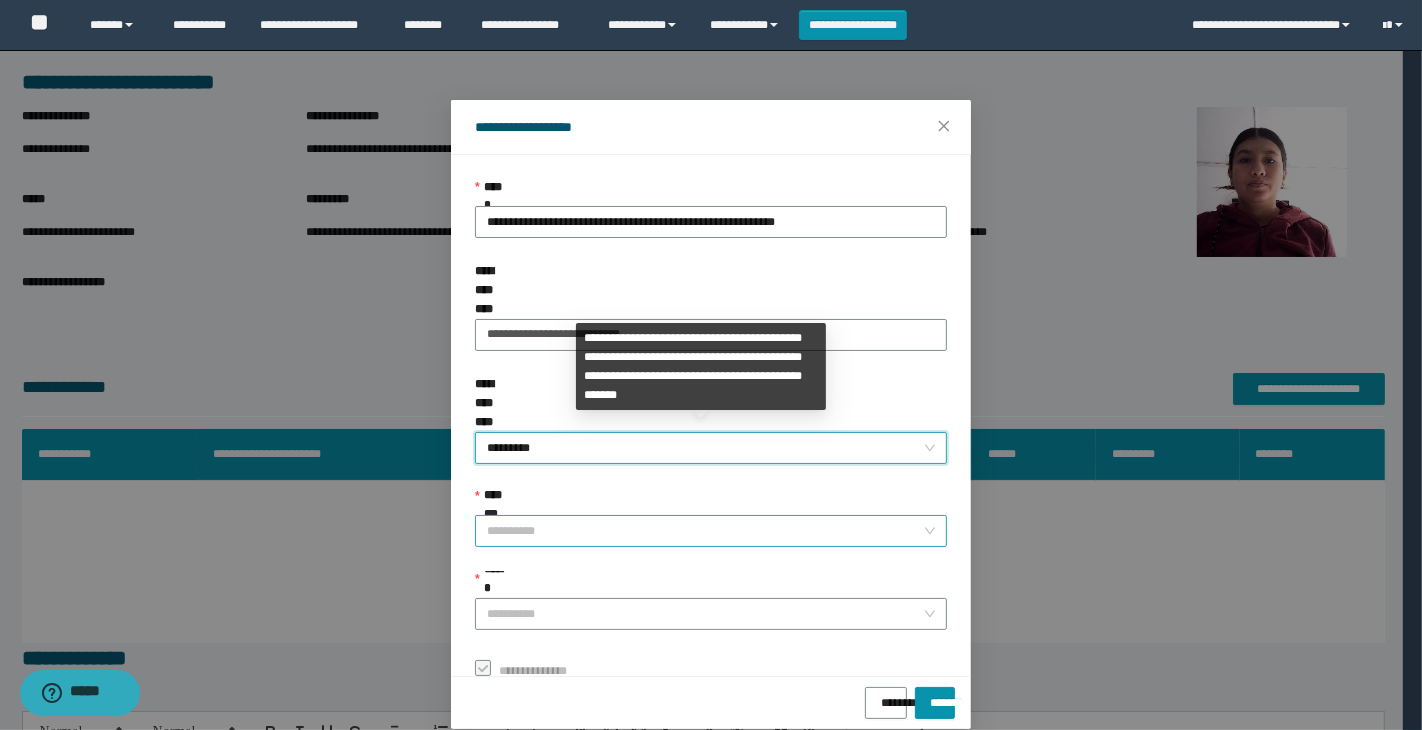 click on "**********" at bounding box center [705, 531] 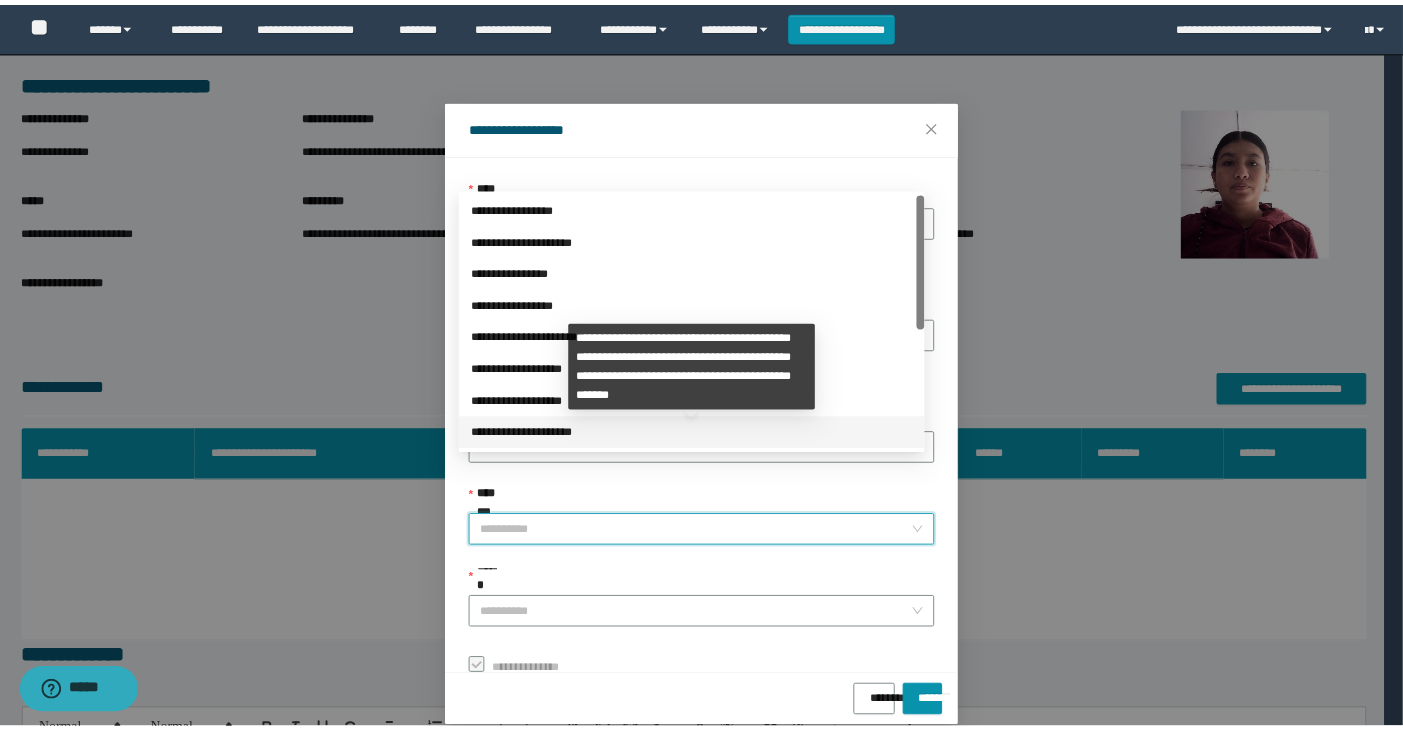 scroll, scrollTop: 223, scrollLeft: 0, axis: vertical 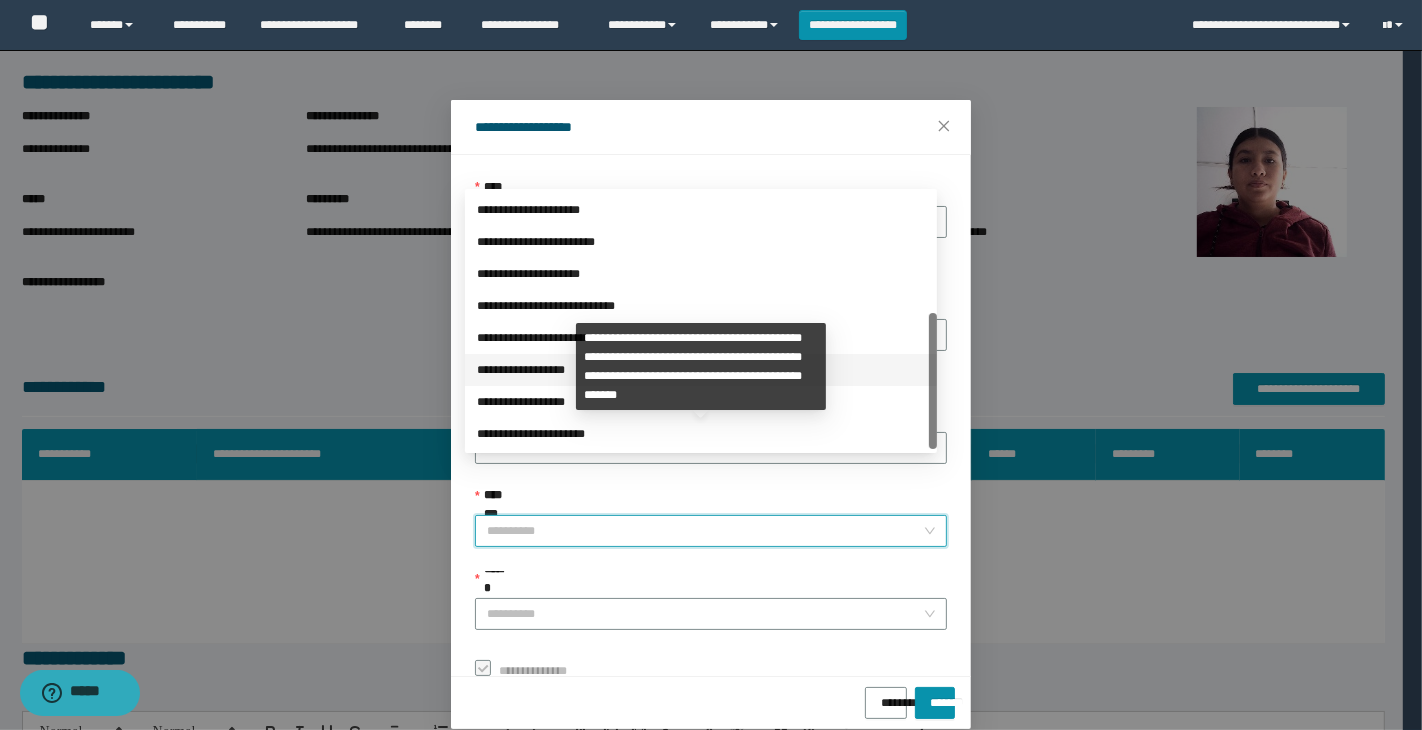 click on "**********" at bounding box center (701, 370) 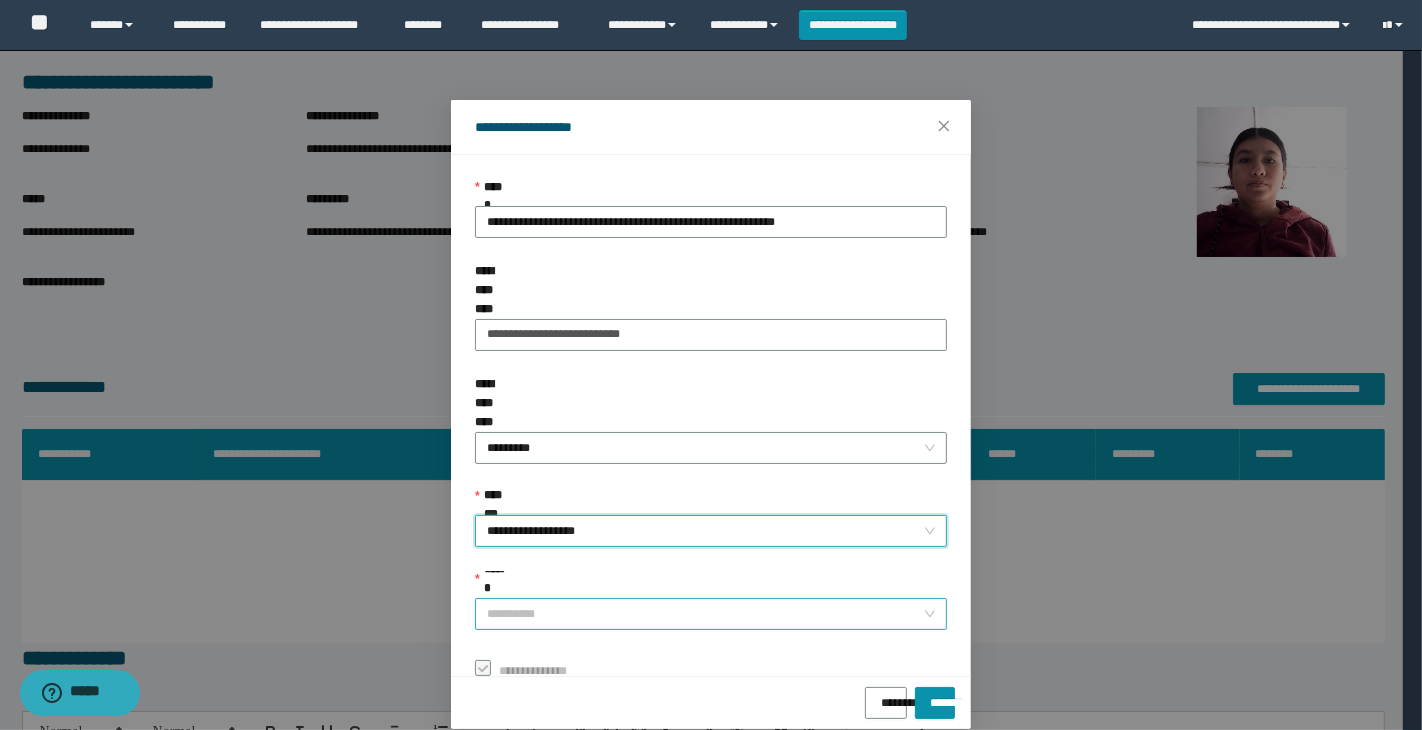 click on "******" at bounding box center [705, 614] 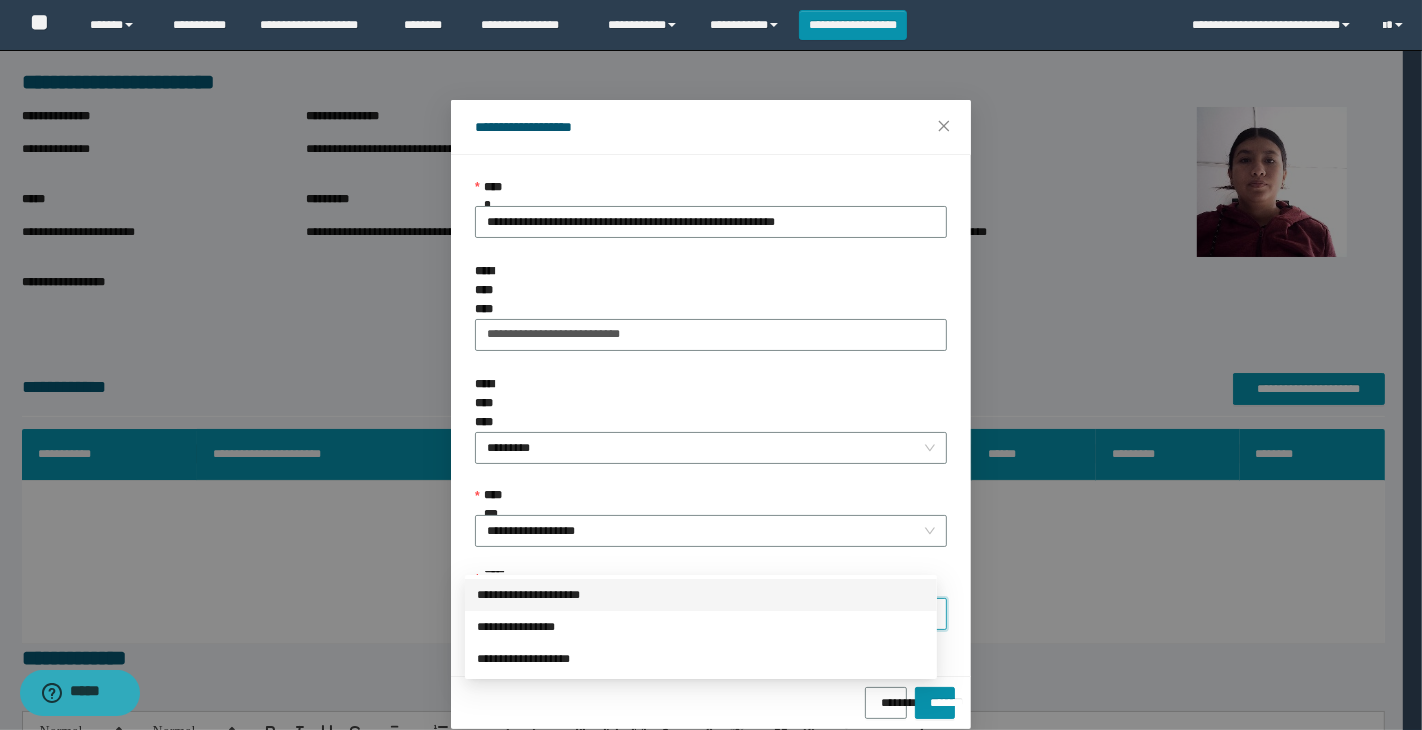 click on "**********" at bounding box center [701, 595] 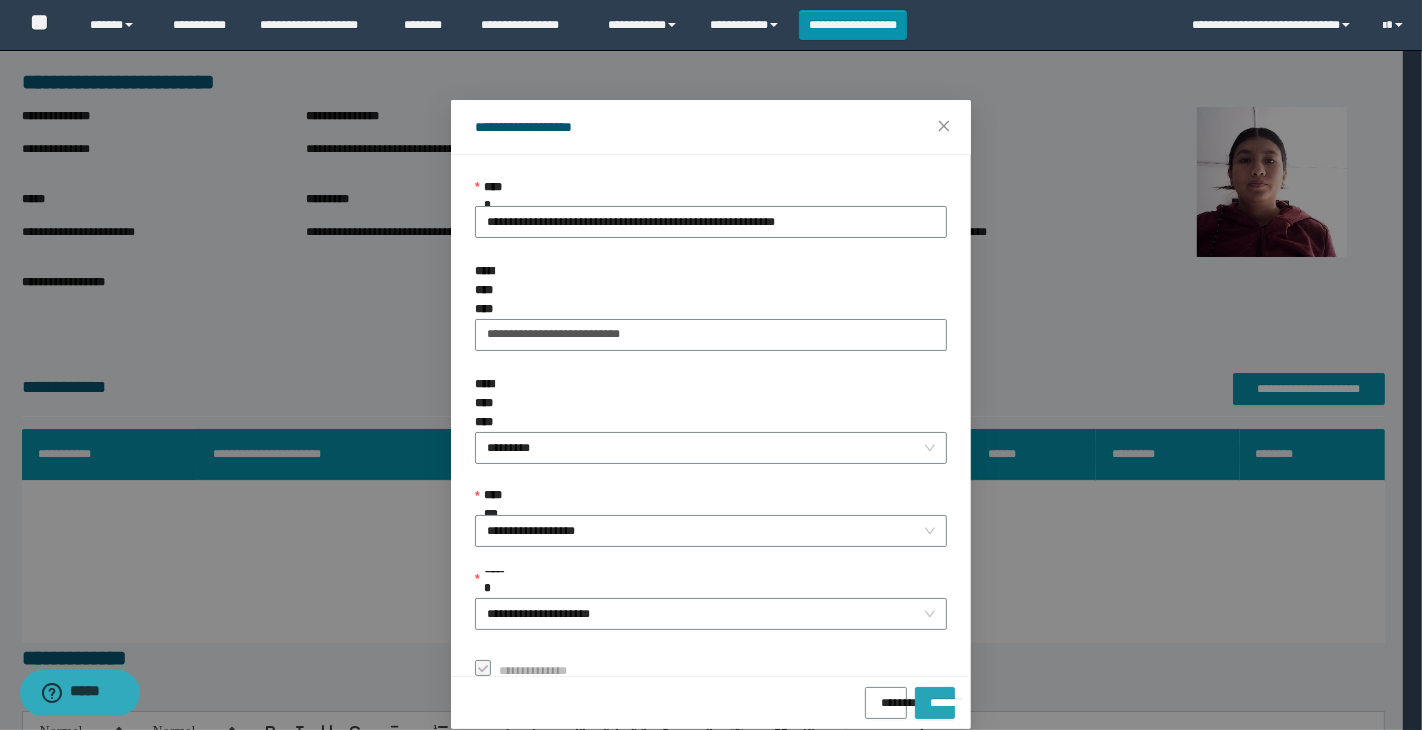 click on "*******" at bounding box center [935, 696] 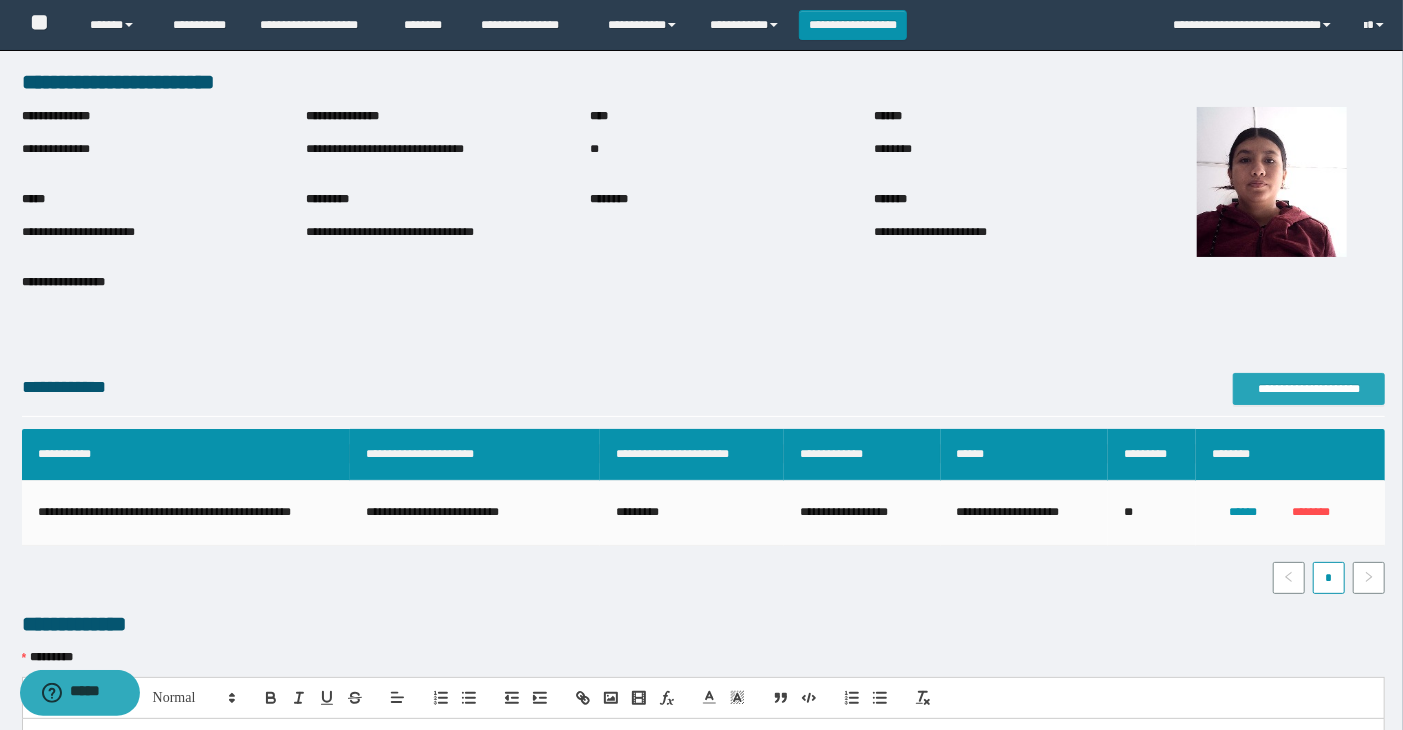 scroll, scrollTop: 438, scrollLeft: 0, axis: vertical 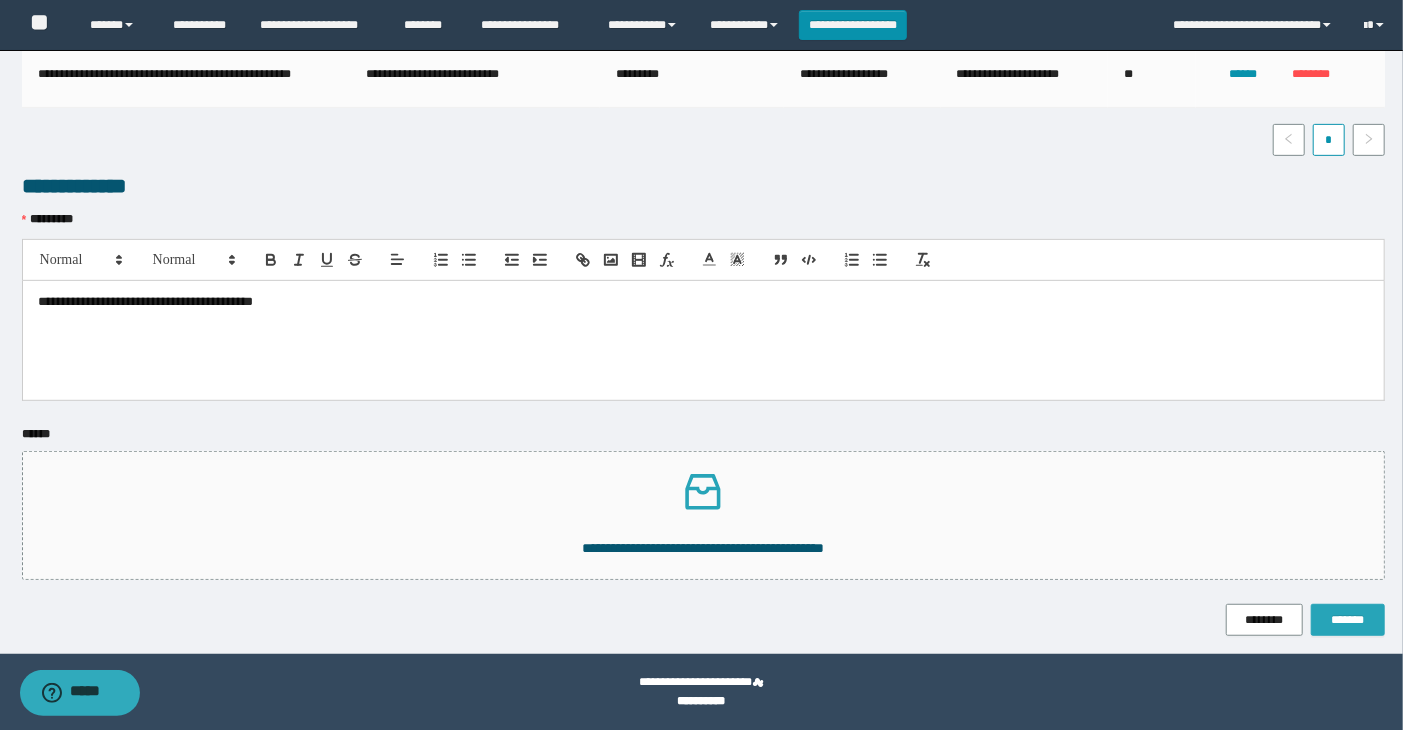 click on "*******" at bounding box center [1348, 620] 